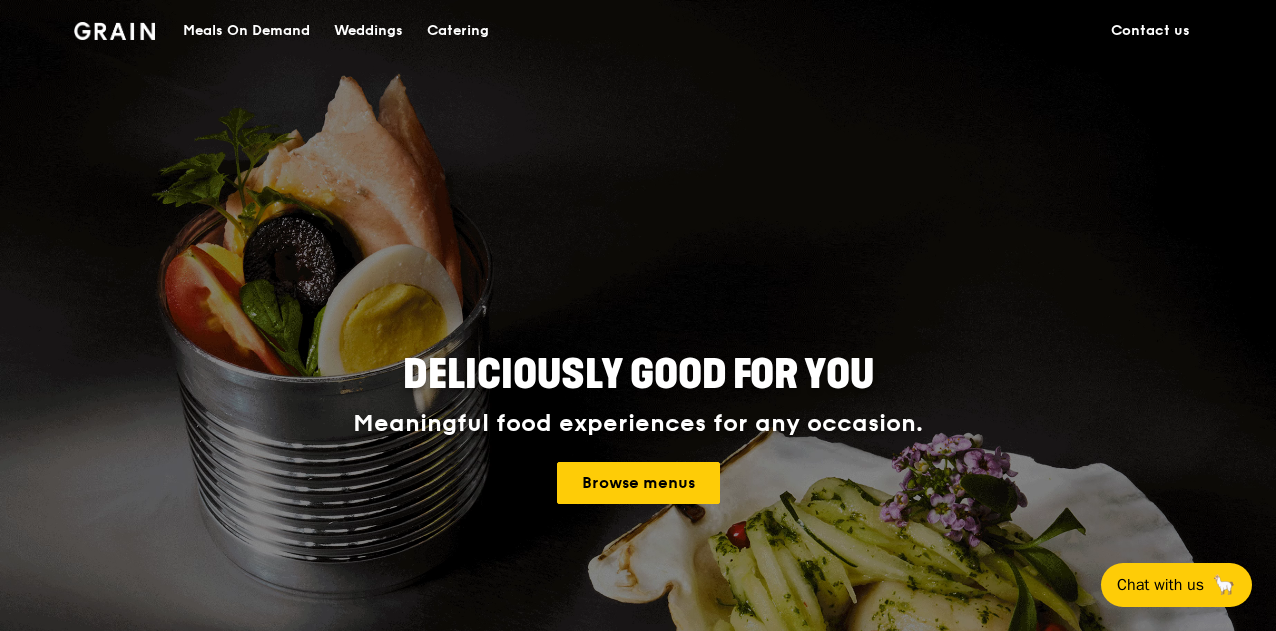 scroll, scrollTop: 0, scrollLeft: 0, axis: both 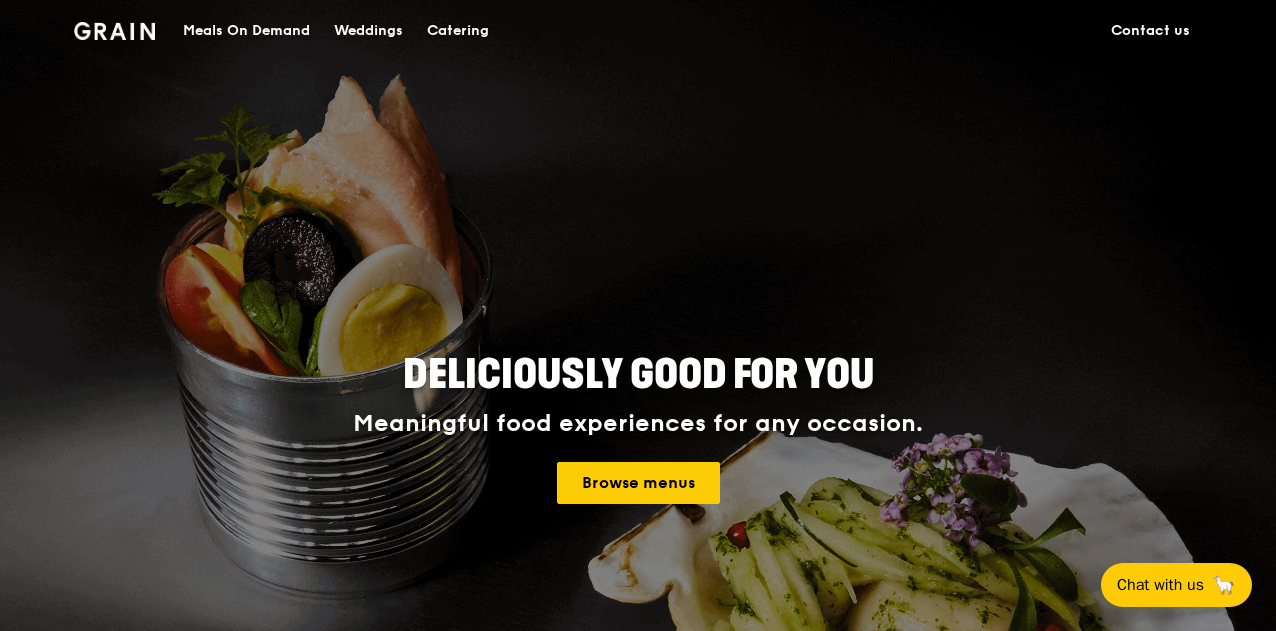 click on "Catering" at bounding box center (458, 31) 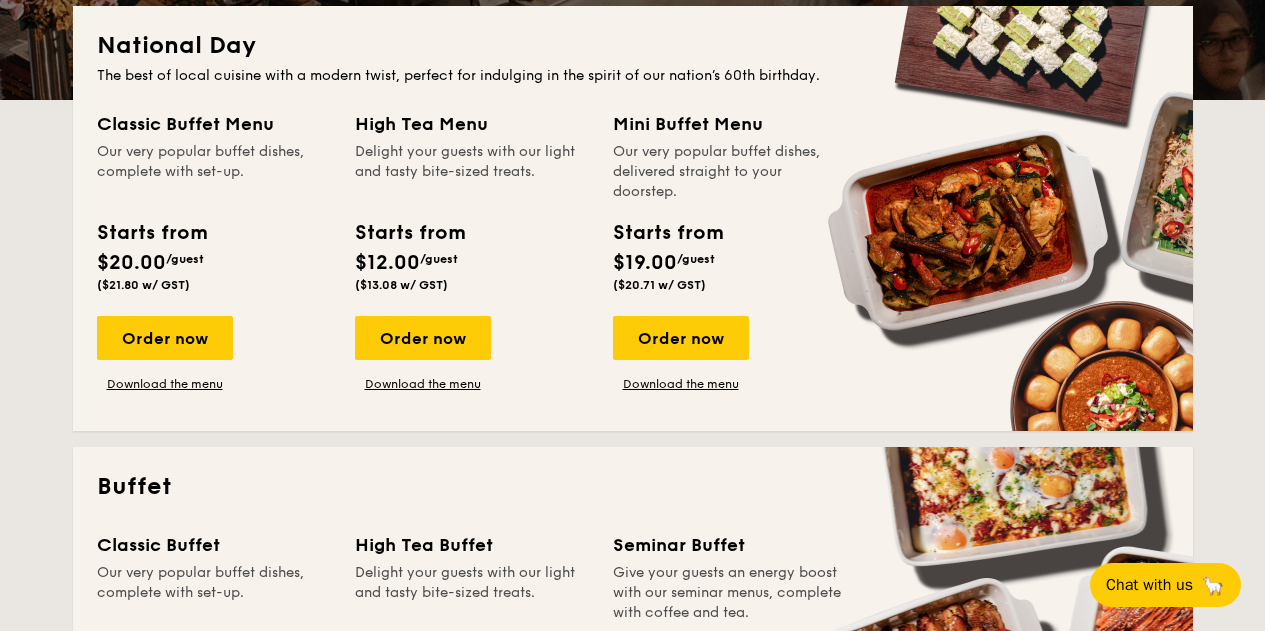 scroll, scrollTop: 0, scrollLeft: 0, axis: both 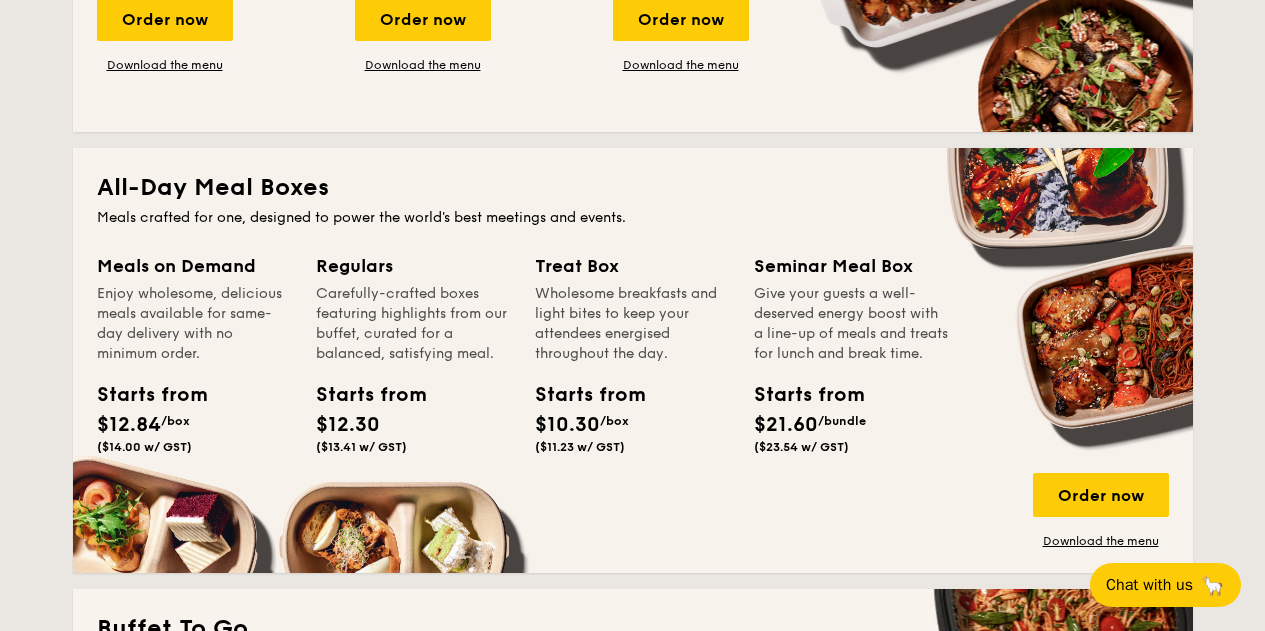 click on "Meals on Demand" at bounding box center (194, 266) 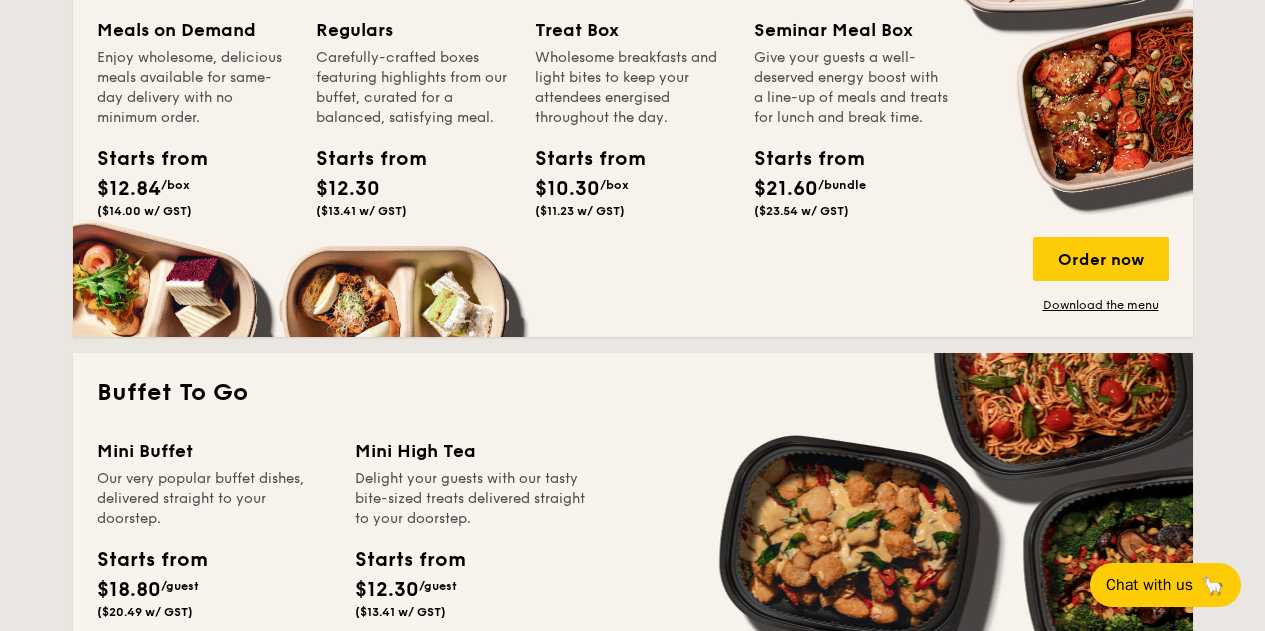 scroll, scrollTop: 1500, scrollLeft: 0, axis: vertical 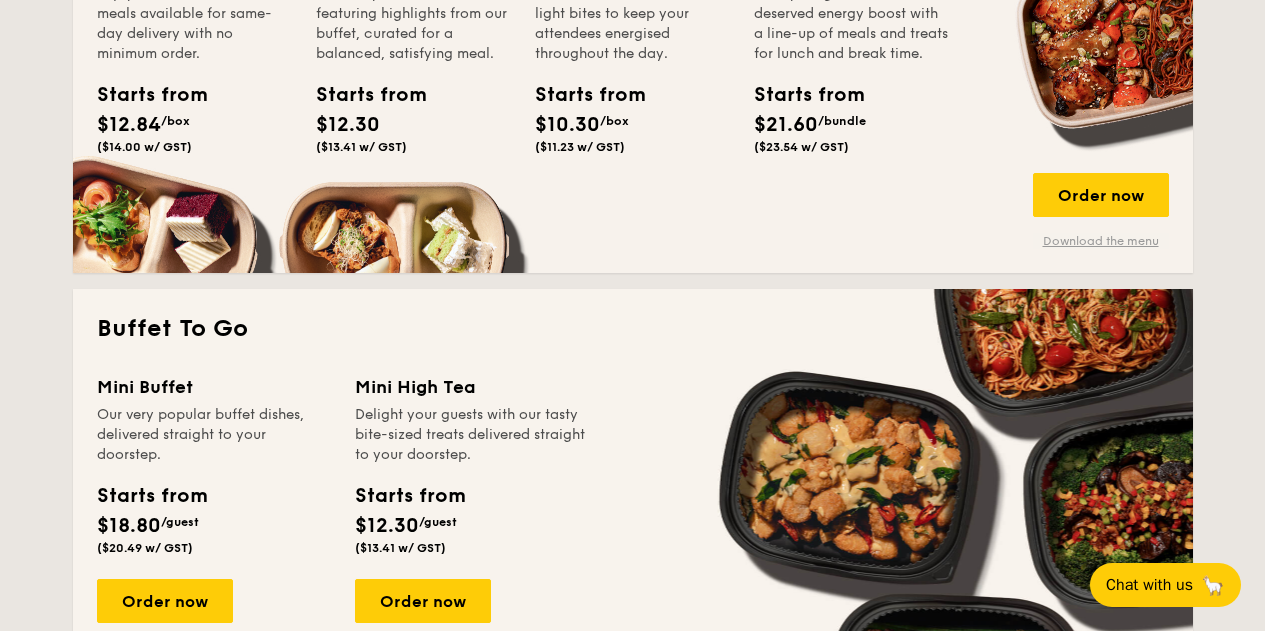 click on "Download the menu" at bounding box center (1101, 241) 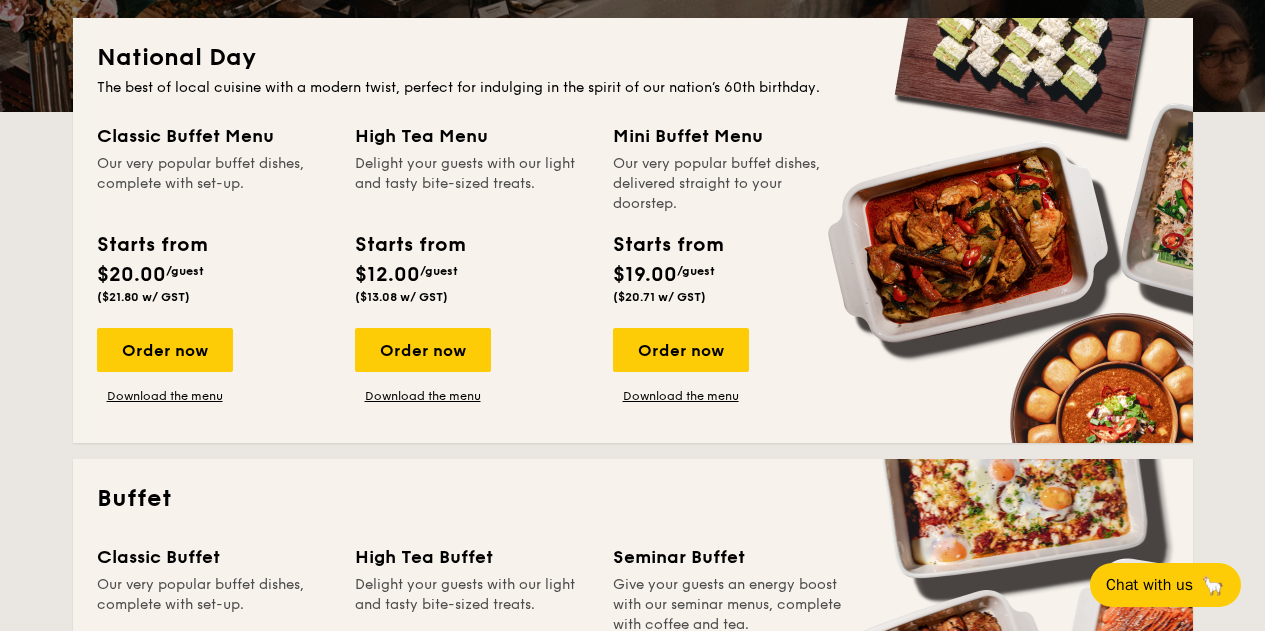 scroll, scrollTop: 0, scrollLeft: 0, axis: both 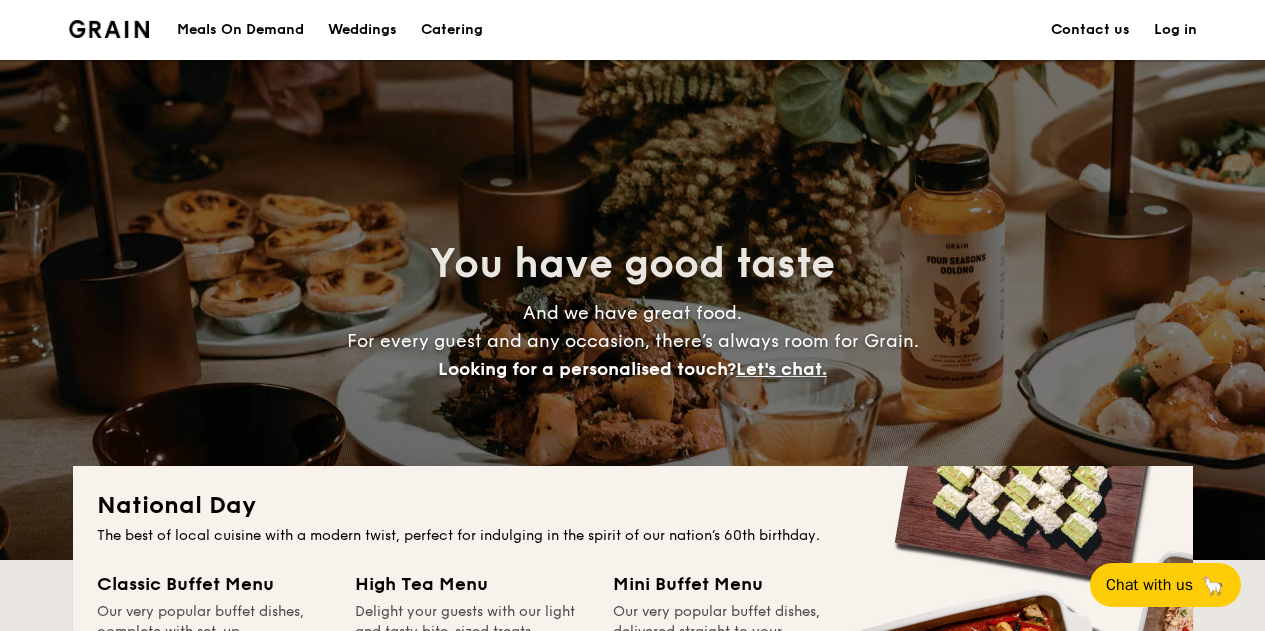click at bounding box center [109, 29] 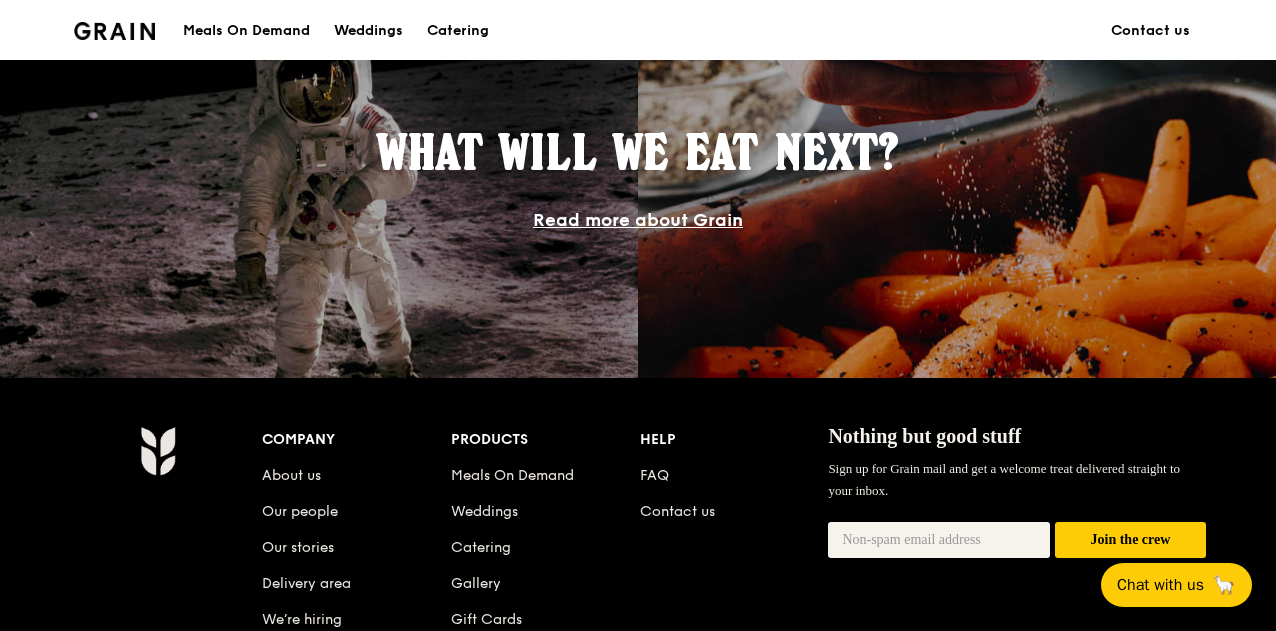 scroll, scrollTop: 0, scrollLeft: 0, axis: both 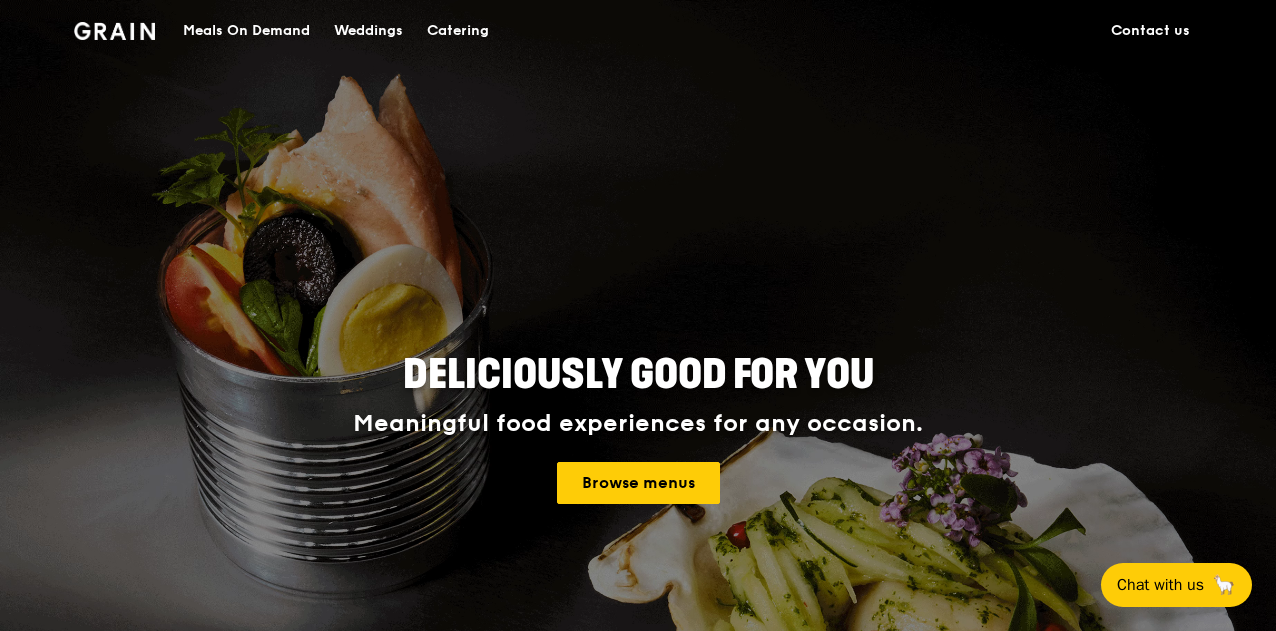 click at bounding box center [114, 31] 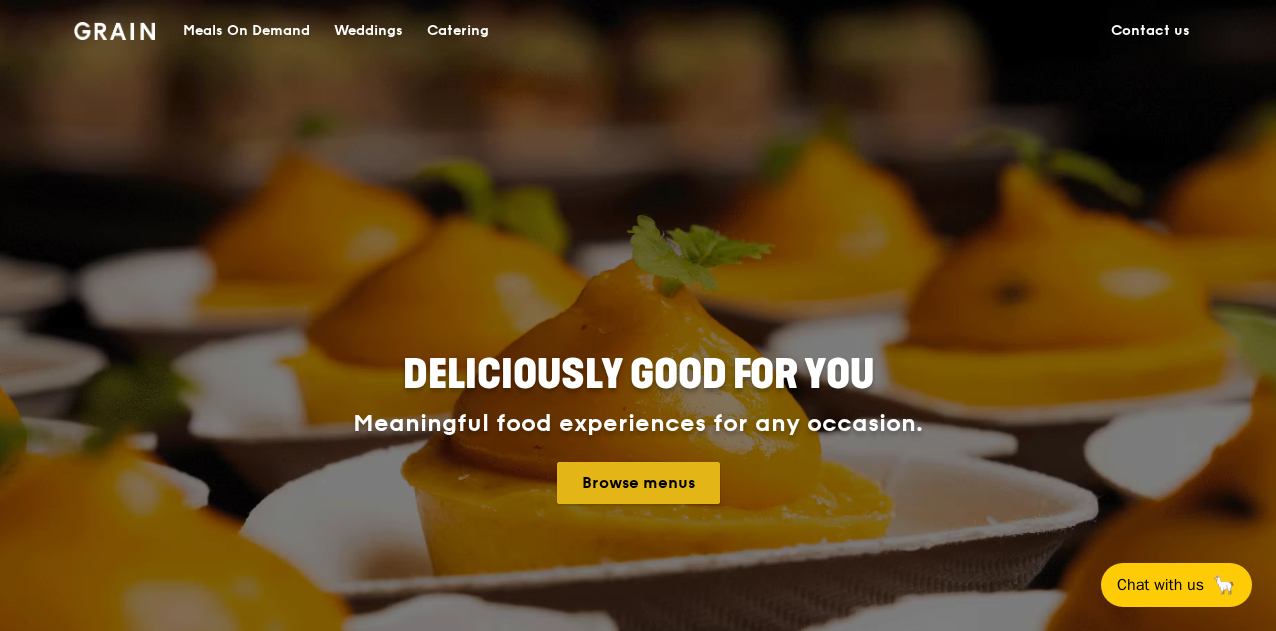 click on "Browse menus" at bounding box center (638, 483) 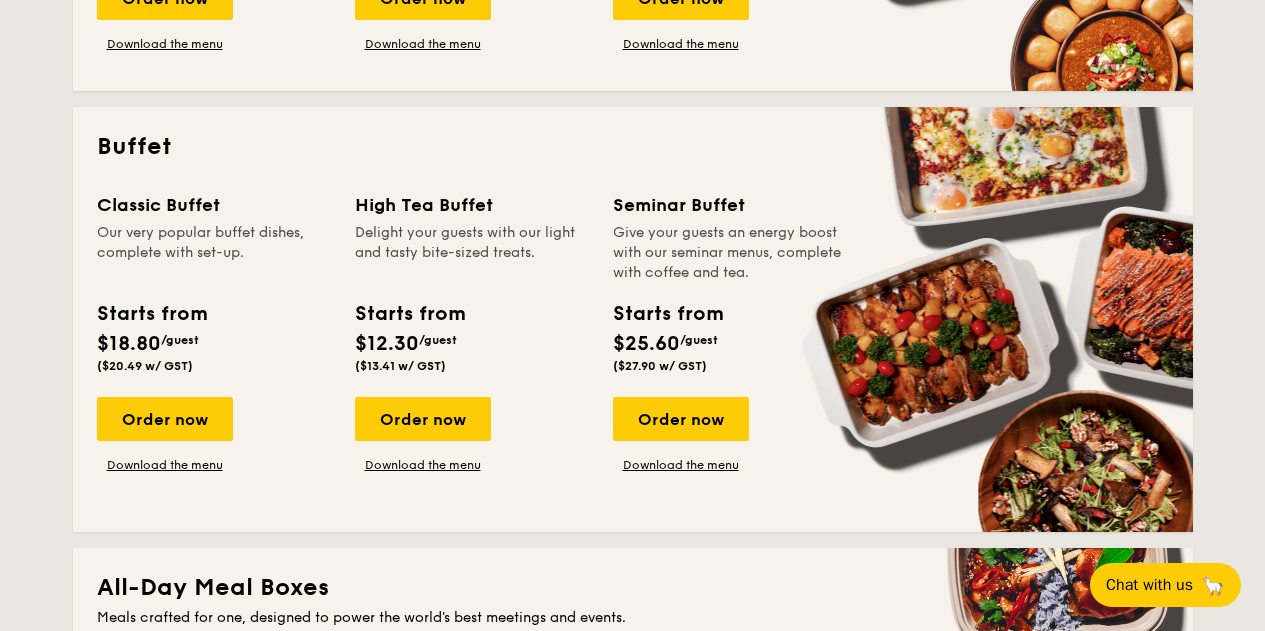 scroll, scrollTop: 0, scrollLeft: 0, axis: both 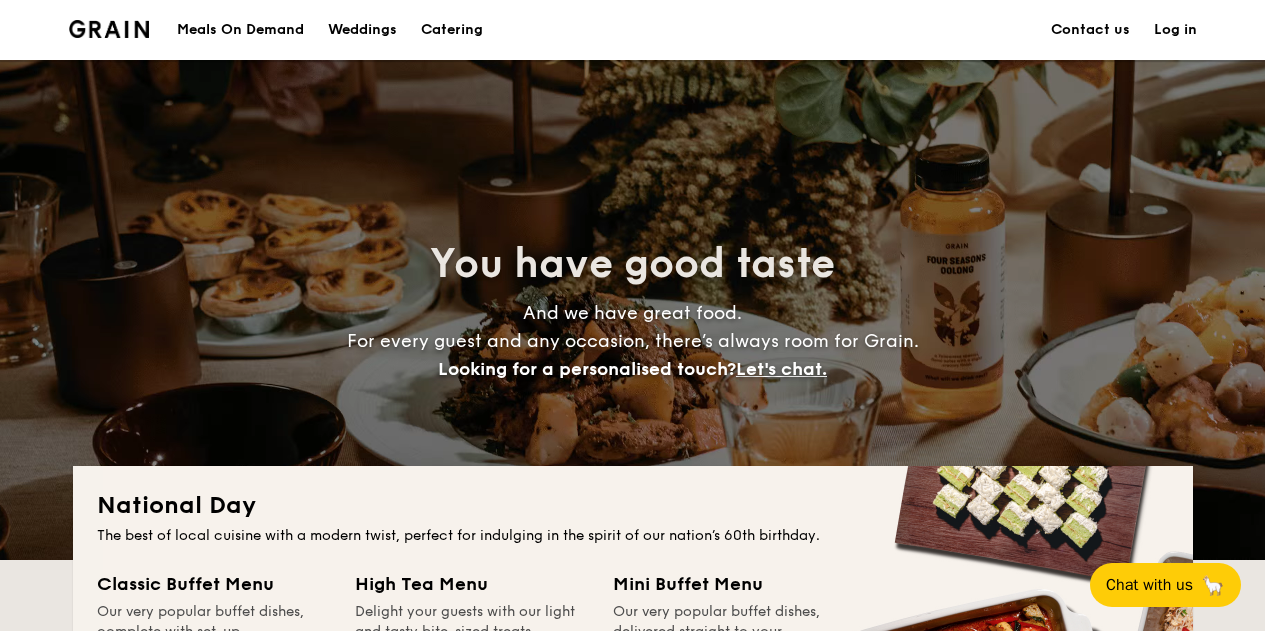 click on "Meals On Demand" at bounding box center (240, 30) 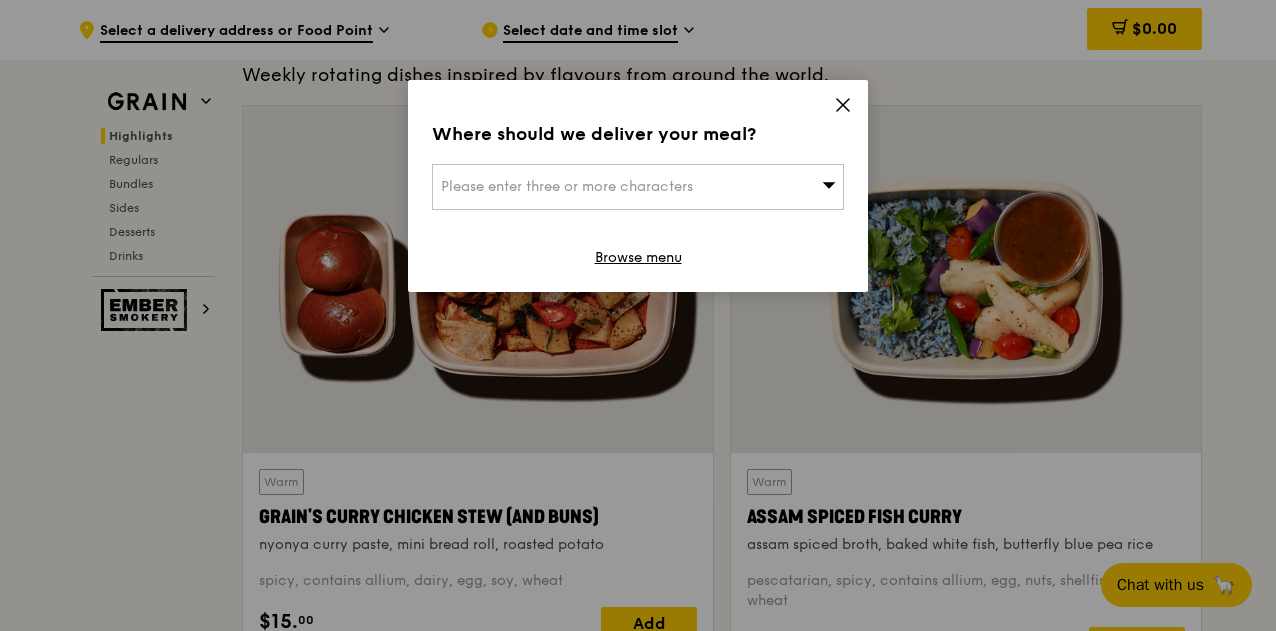 scroll, scrollTop: 623, scrollLeft: 0, axis: vertical 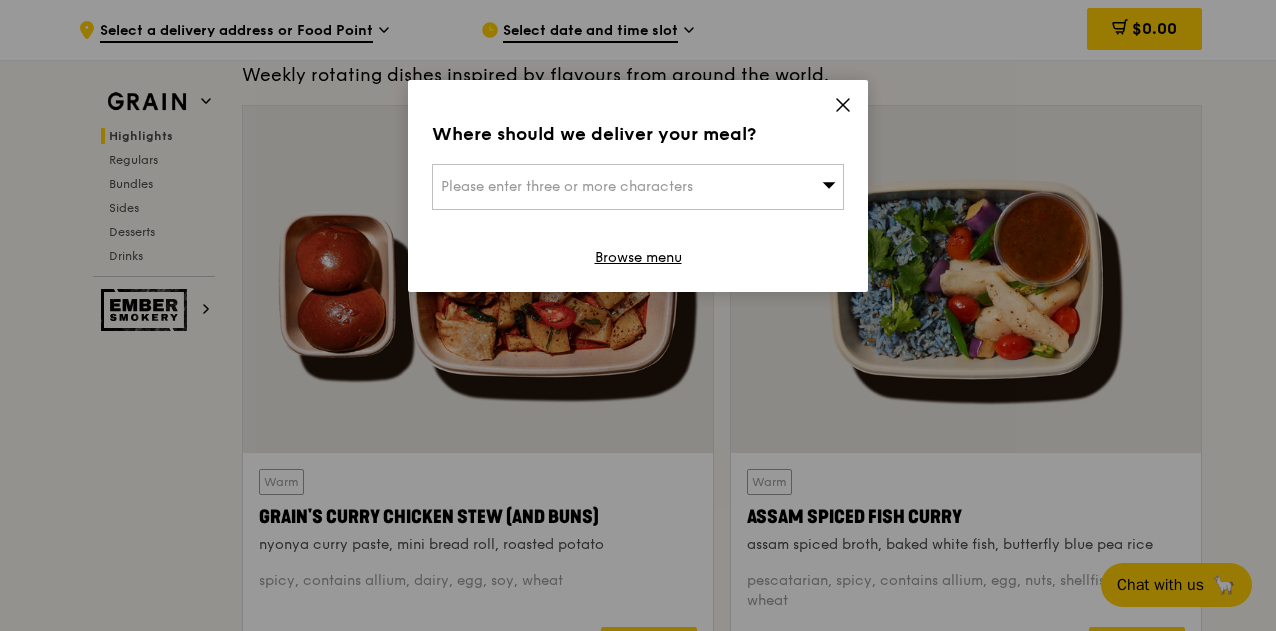 click on "Where should we deliver your meal?
Please enter three or more characters
Browse menu" at bounding box center [638, 186] 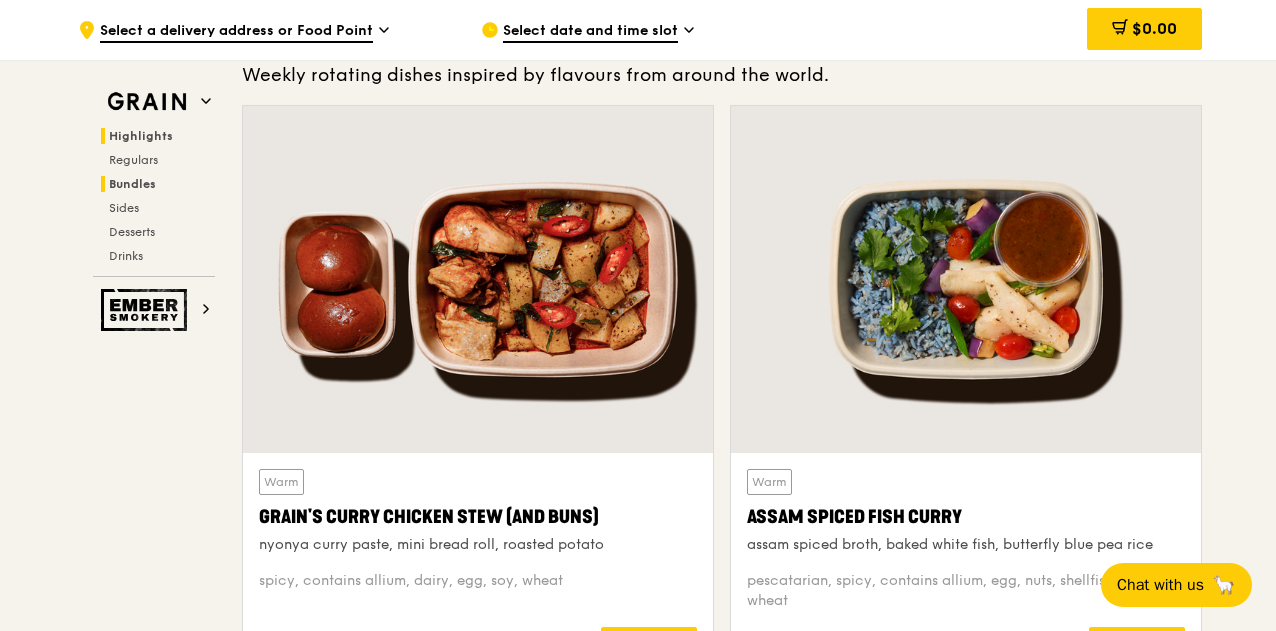 click on "Bundles" at bounding box center [132, 184] 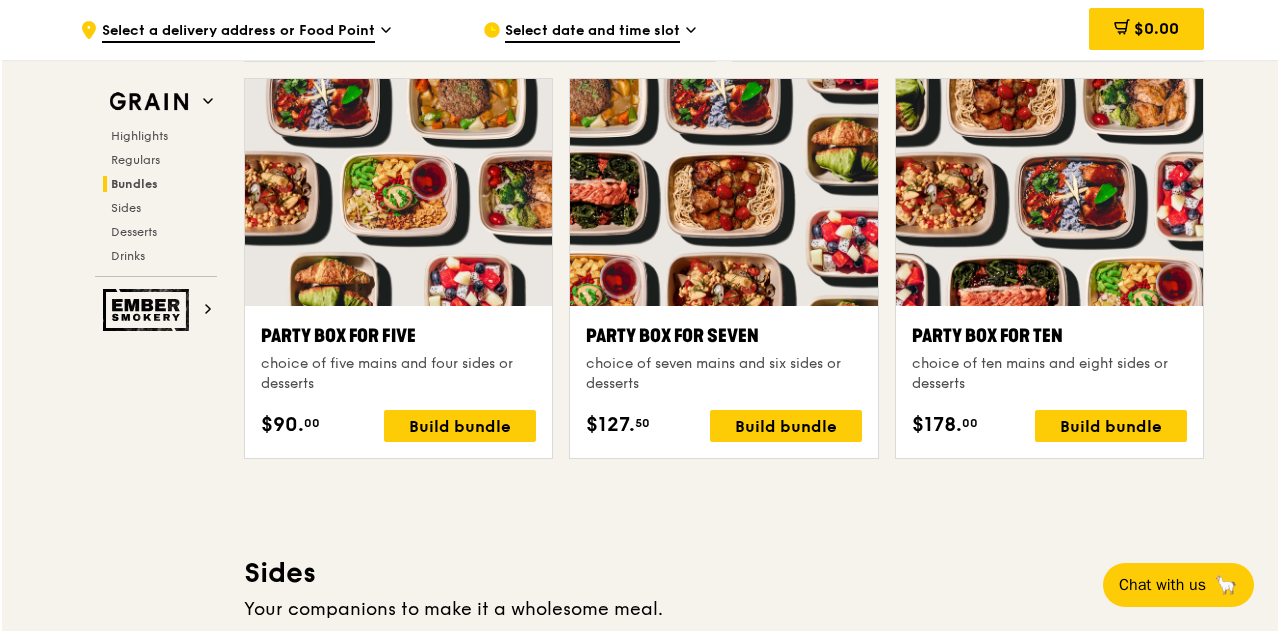 scroll, scrollTop: 3981, scrollLeft: 0, axis: vertical 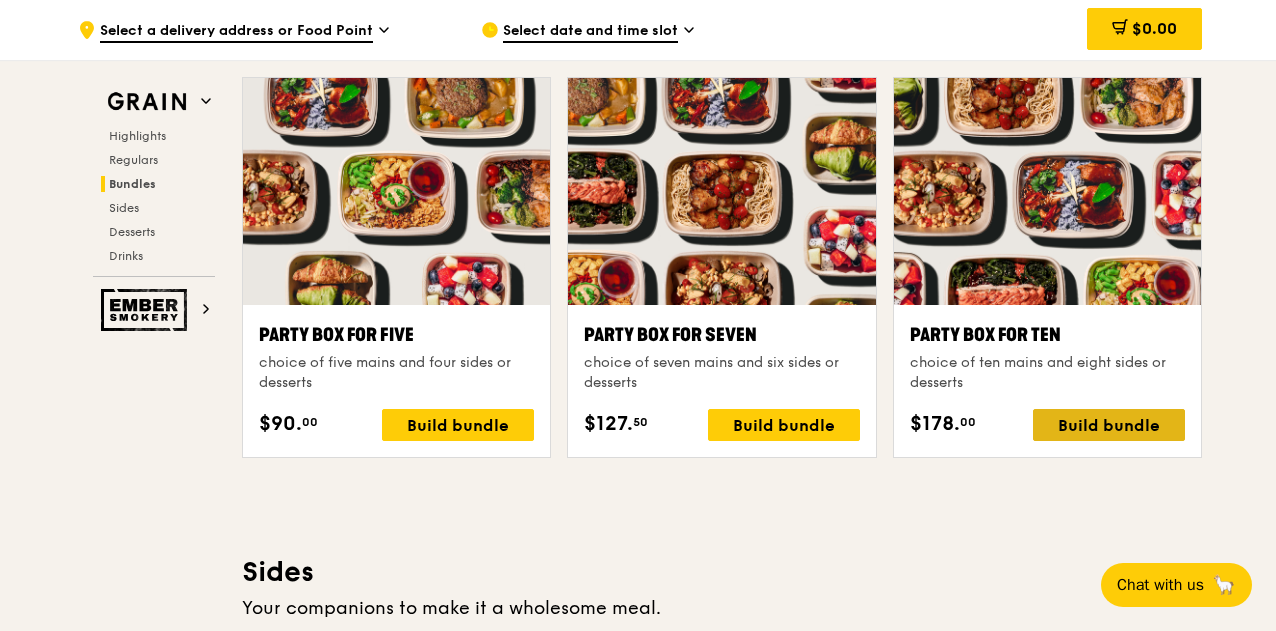 click on "Build bundle" at bounding box center (1109, 425) 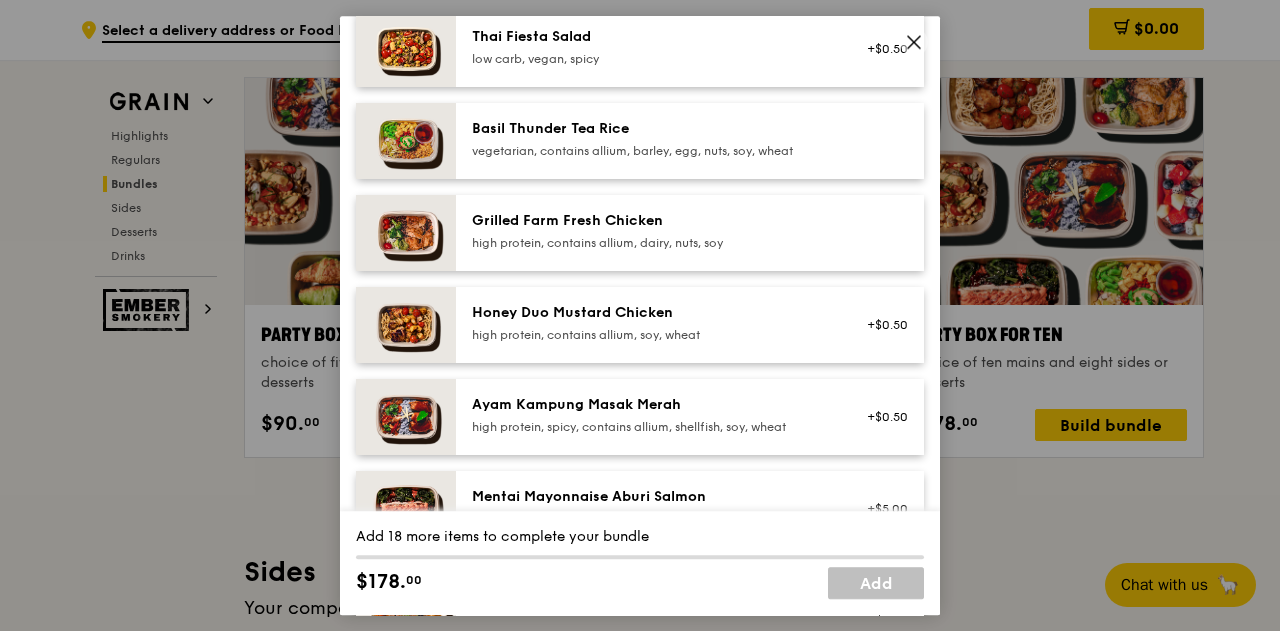 scroll, scrollTop: 0, scrollLeft: 0, axis: both 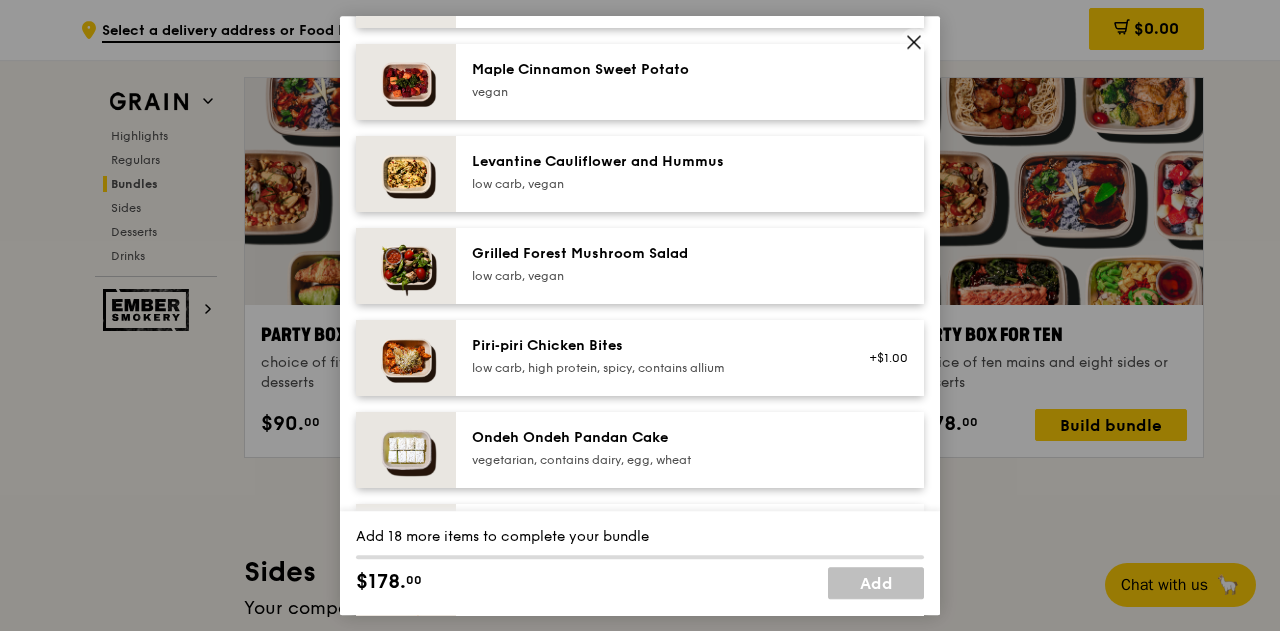 click at bounding box center (914, 42) 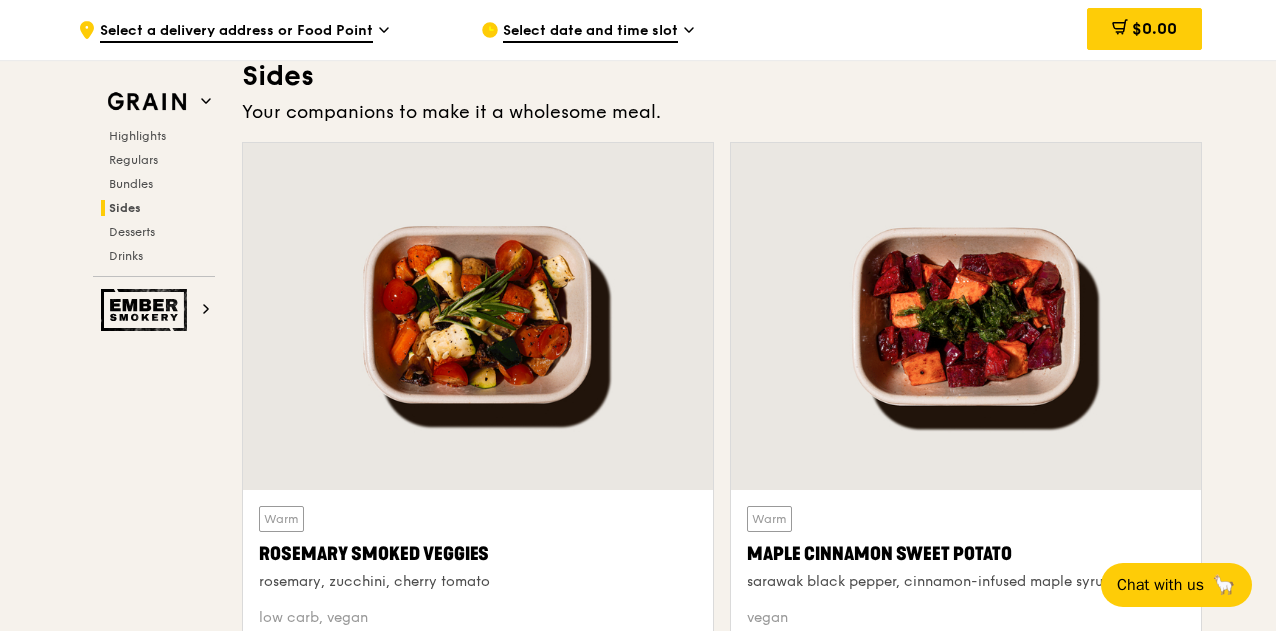 scroll, scrollTop: 4582, scrollLeft: 0, axis: vertical 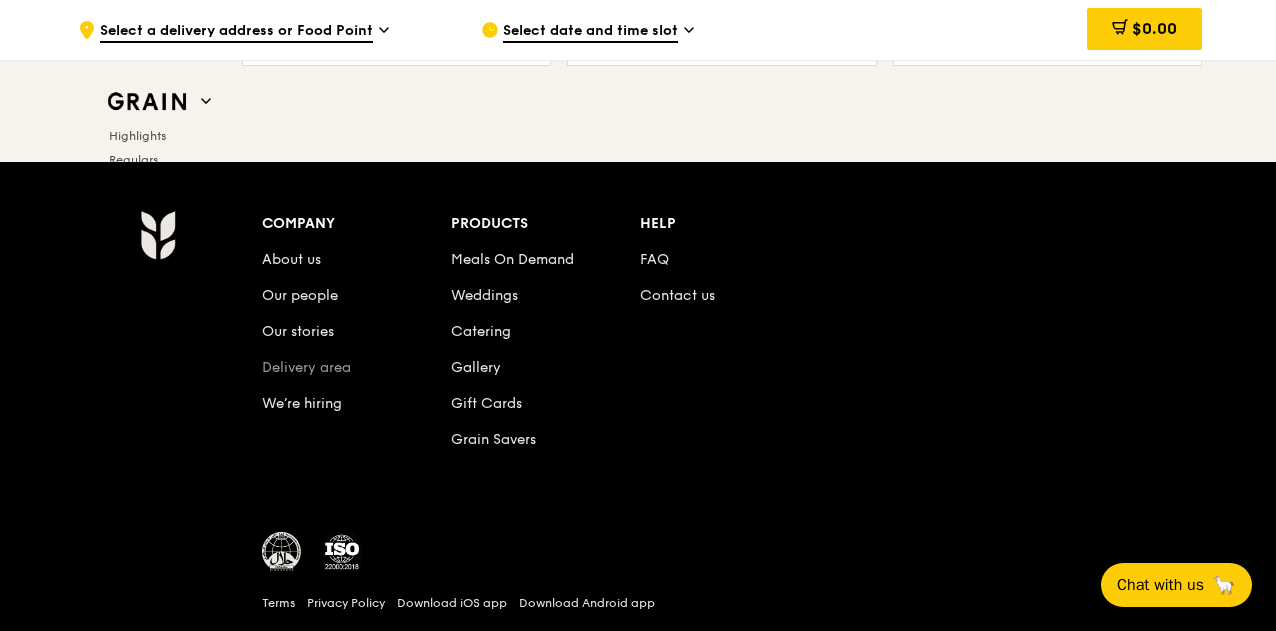 click on "Delivery area" at bounding box center [306, 367] 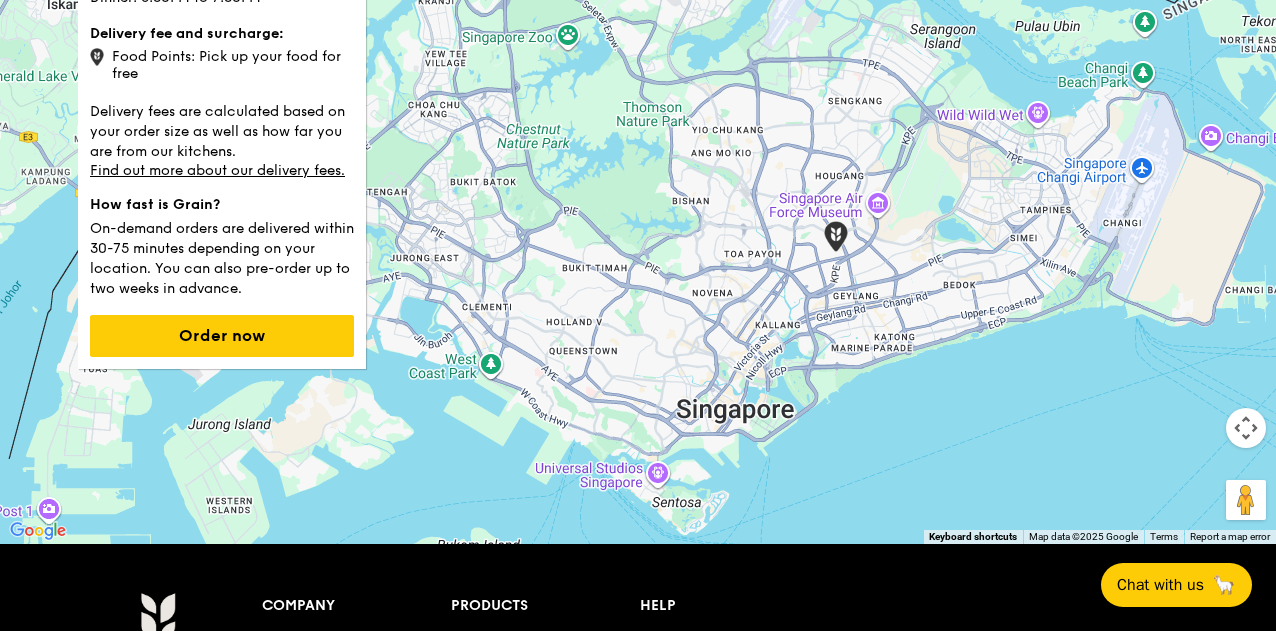 scroll, scrollTop: 300, scrollLeft: 0, axis: vertical 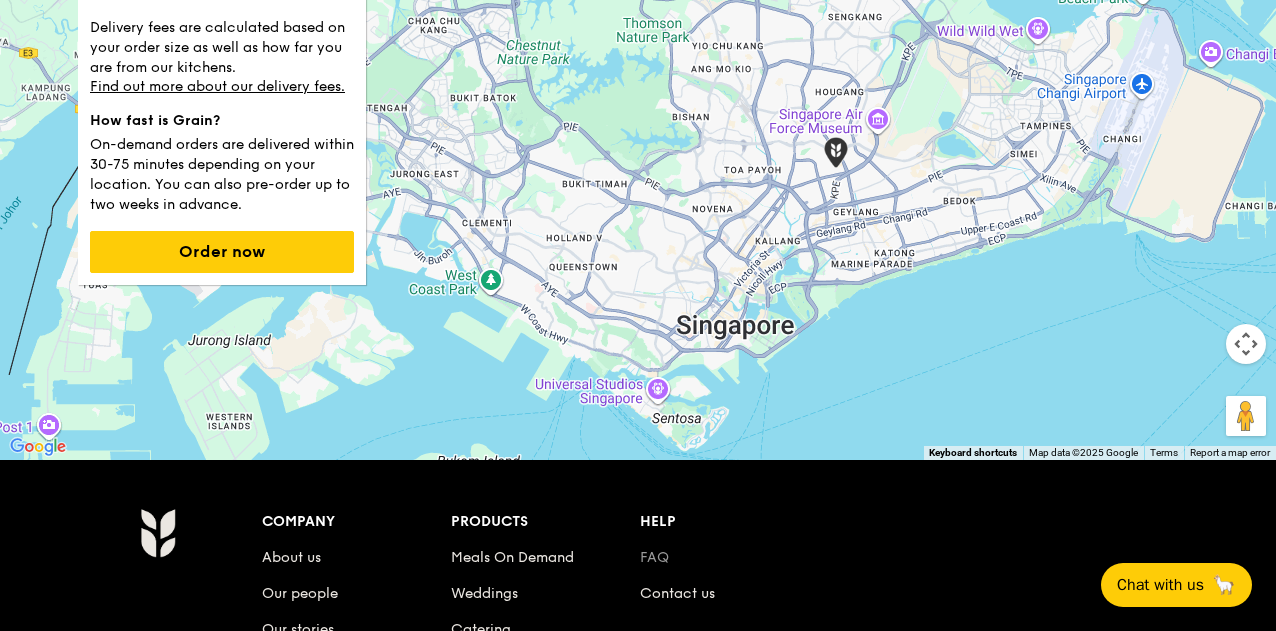 click on "FAQ" at bounding box center [654, 557] 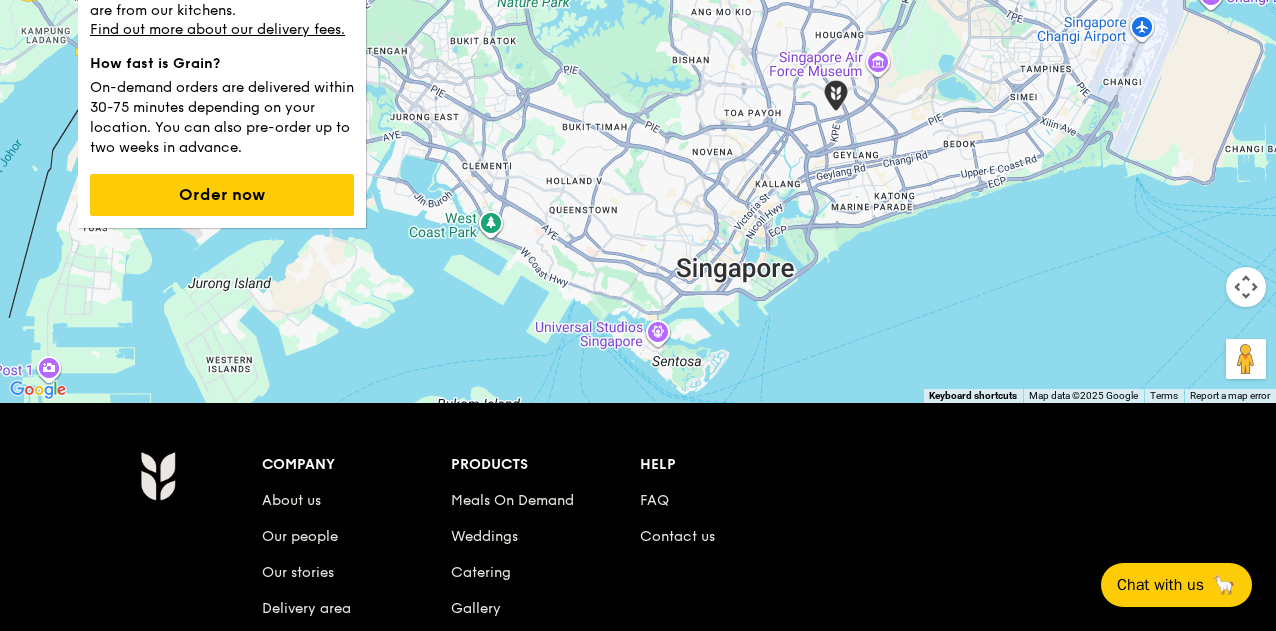 scroll, scrollTop: 184, scrollLeft: 0, axis: vertical 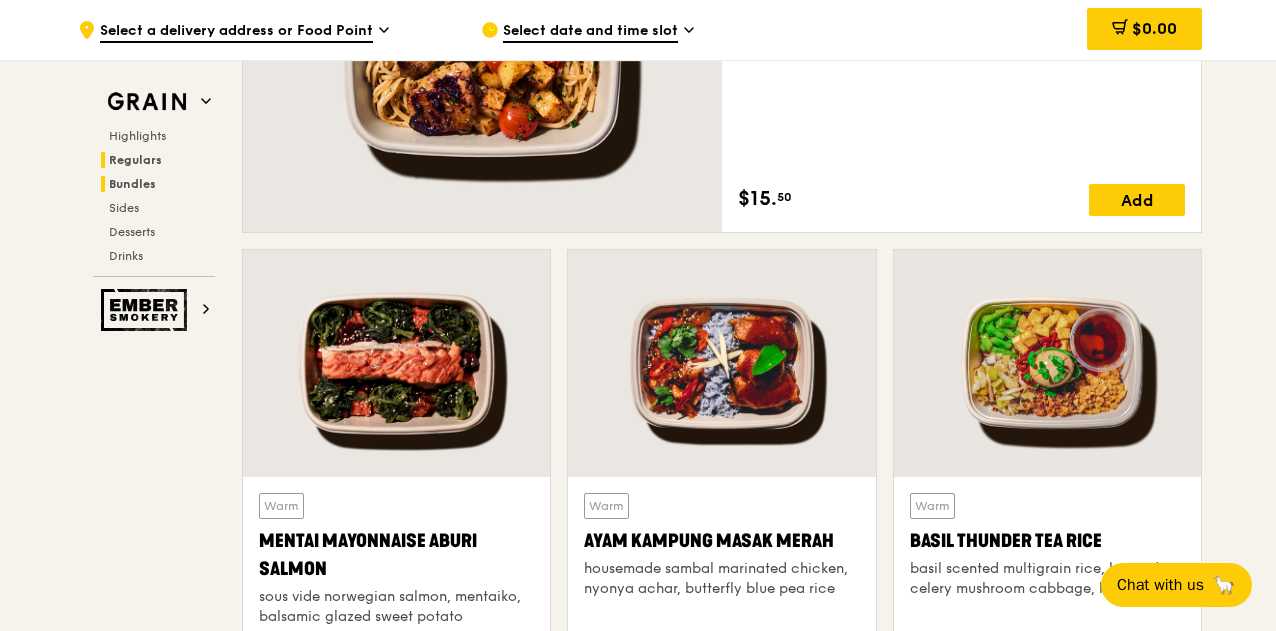 click on "Bundles" at bounding box center [132, 184] 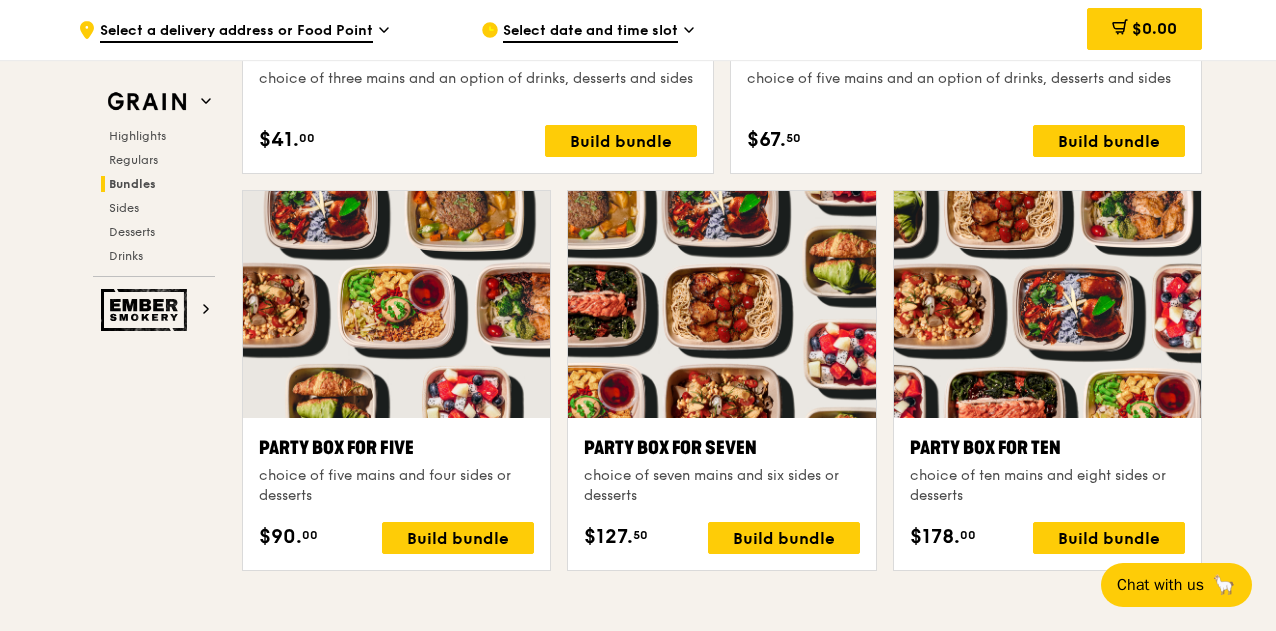 scroll, scrollTop: 4081, scrollLeft: 0, axis: vertical 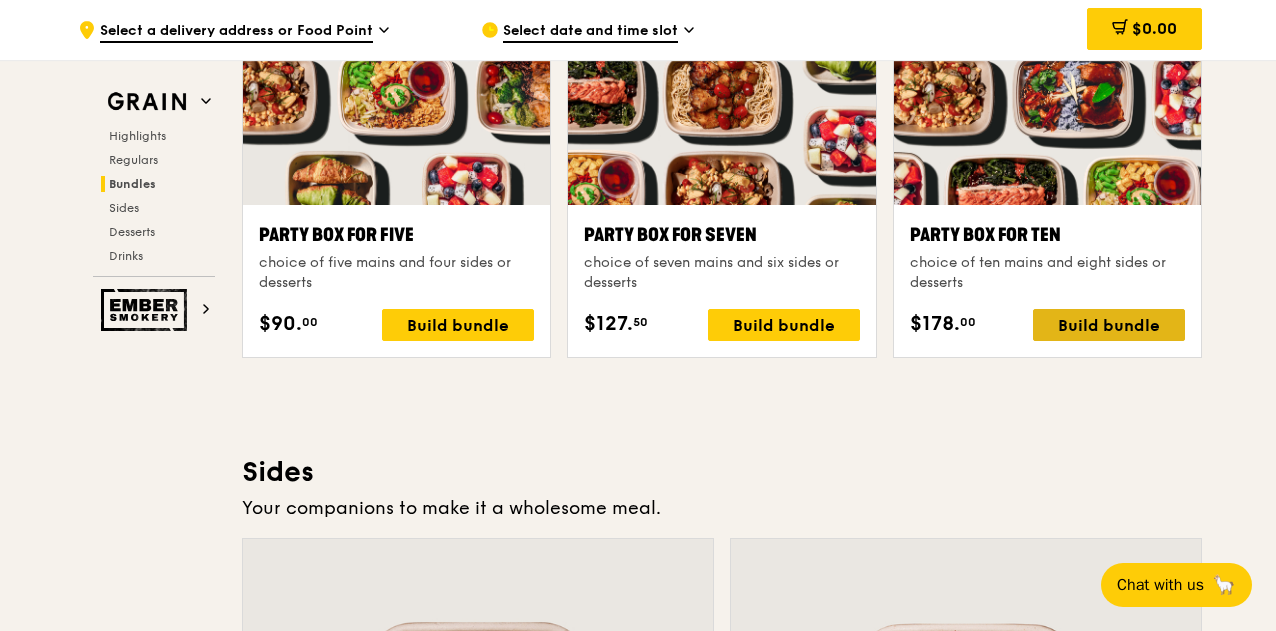 click on "Build bundle" at bounding box center (1109, 325) 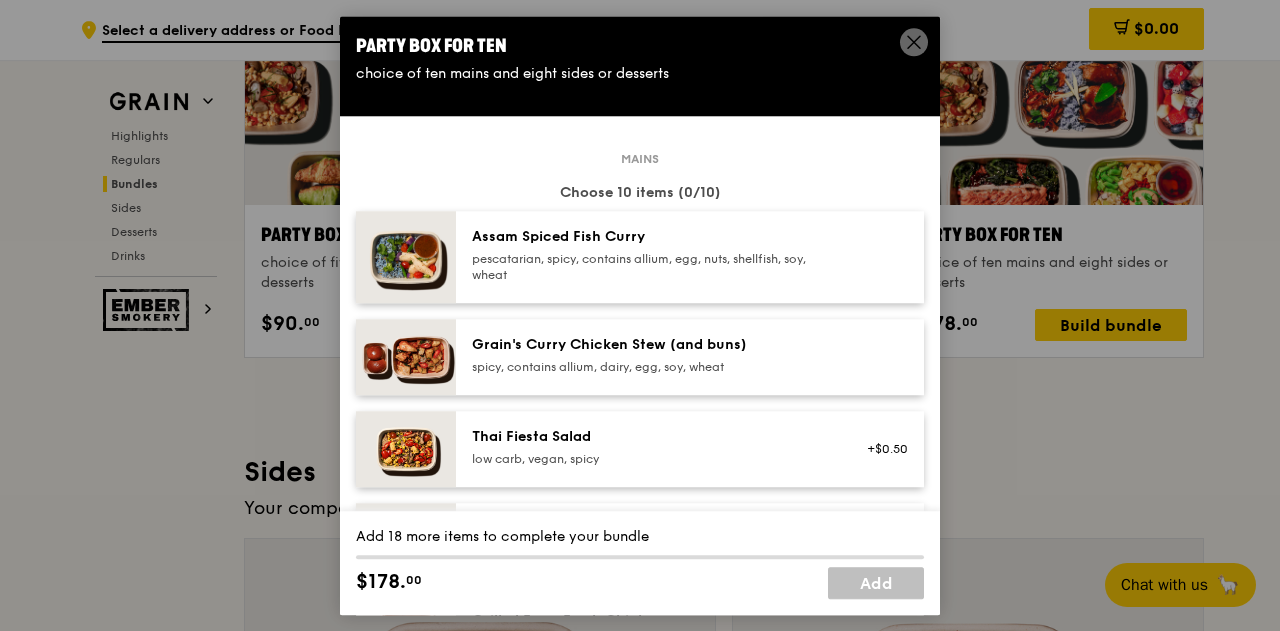 click 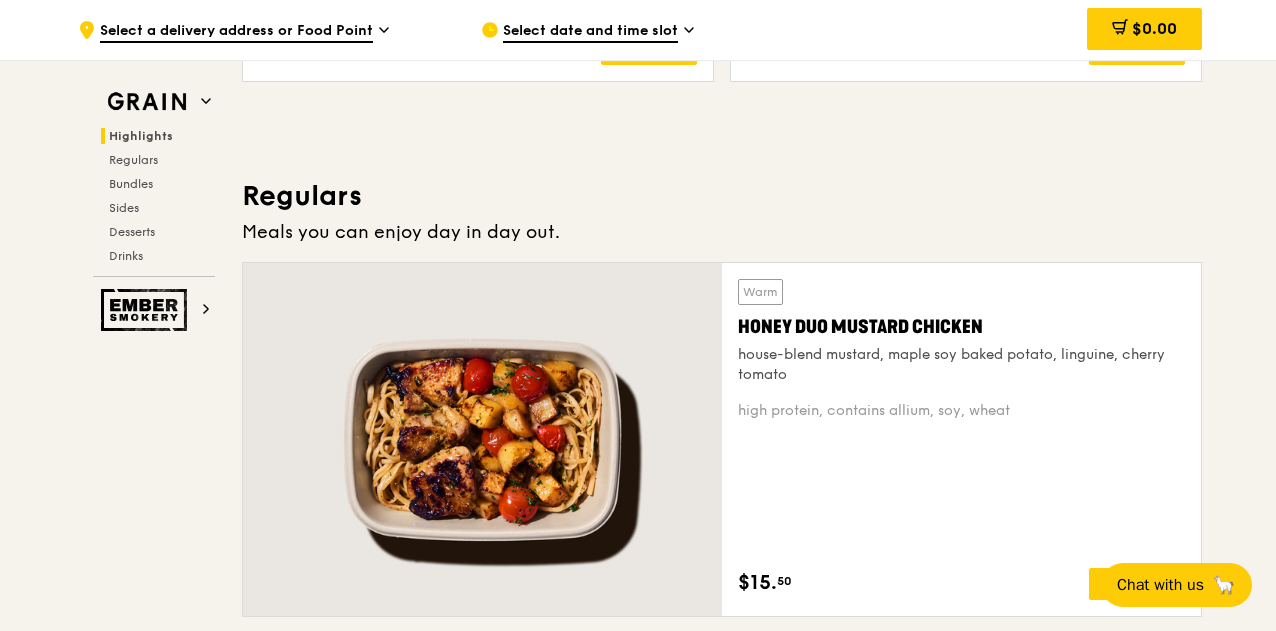 scroll, scrollTop: 1178, scrollLeft: 0, axis: vertical 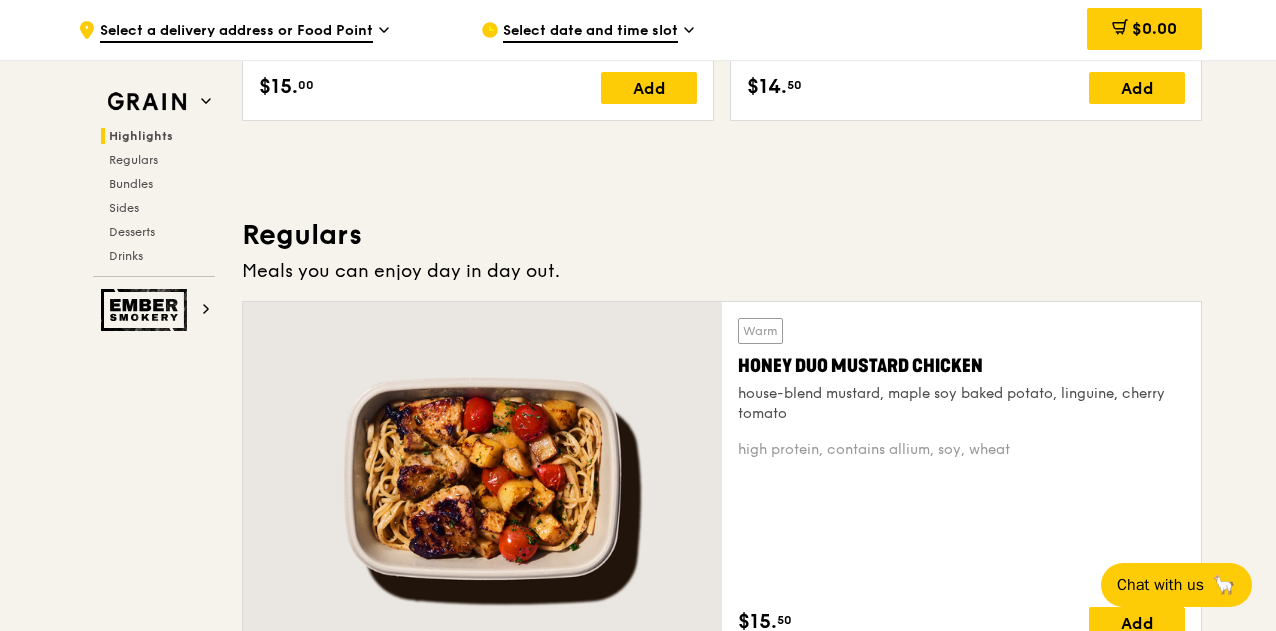 click on "Select a delivery address or Food Point" at bounding box center [236, 32] 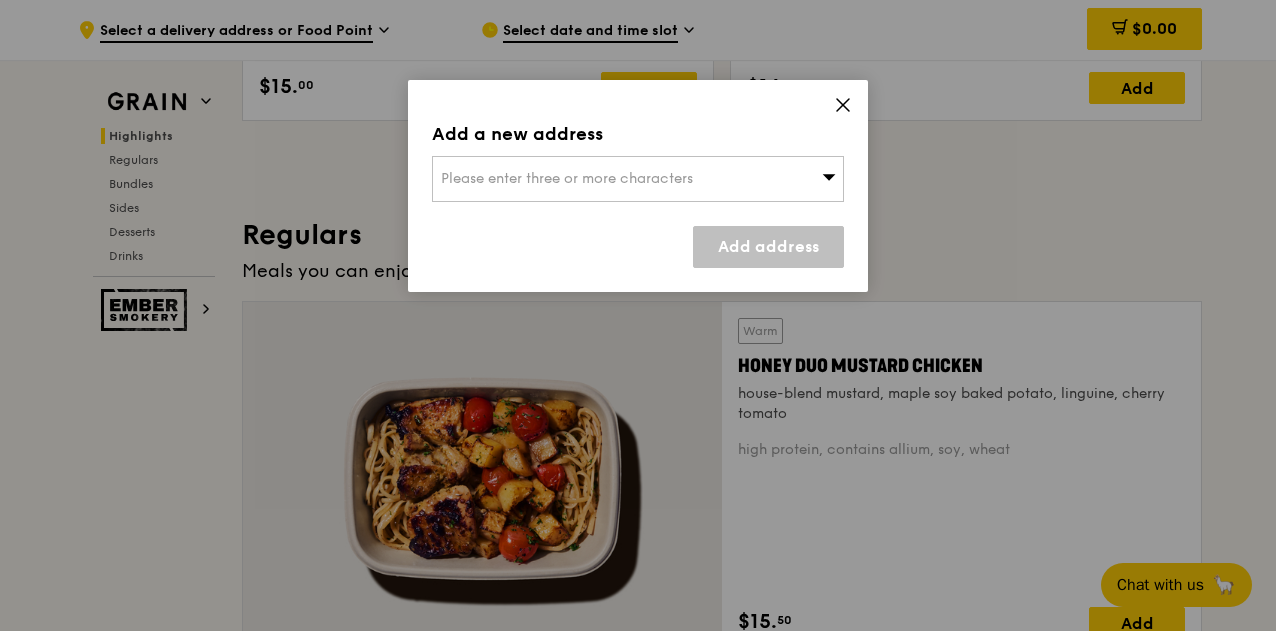 click on "Please enter three or more characters" at bounding box center (567, 178) 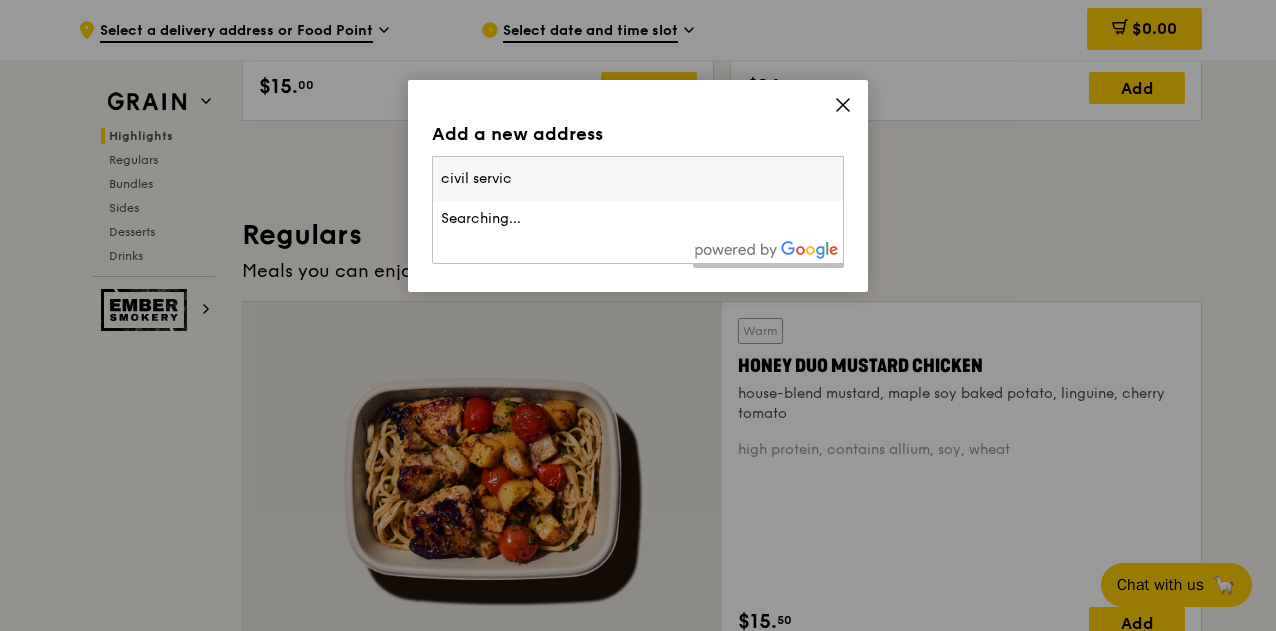 type on "civil service" 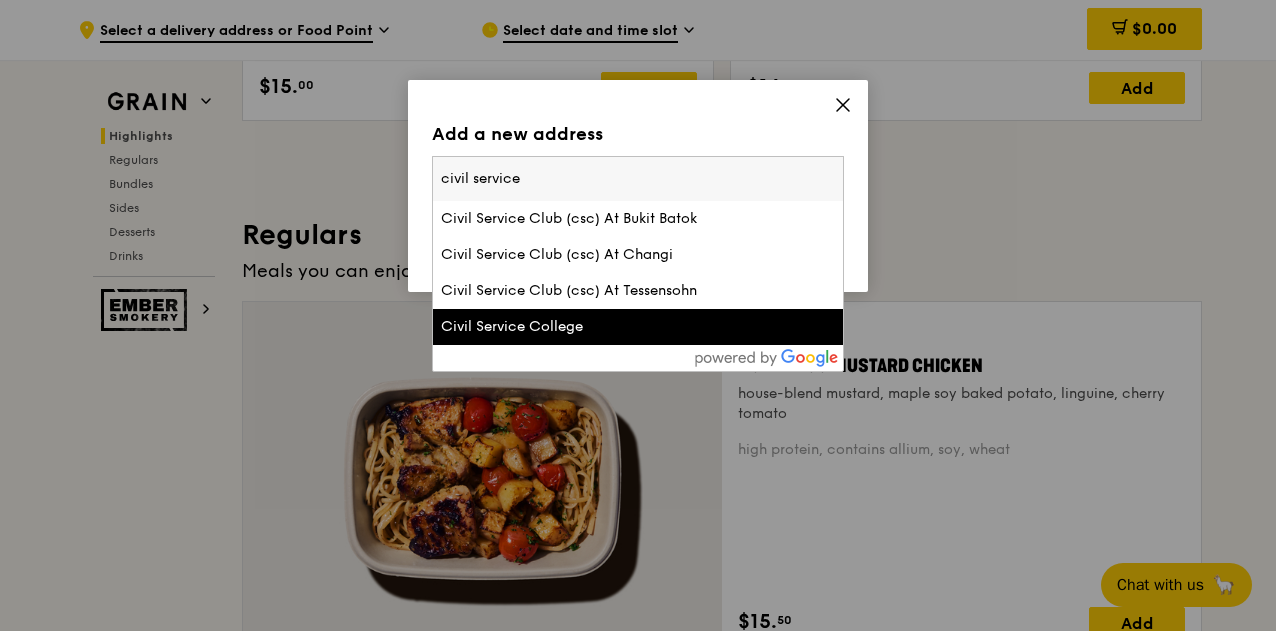 click on "Civil Service College" at bounding box center [589, 327] 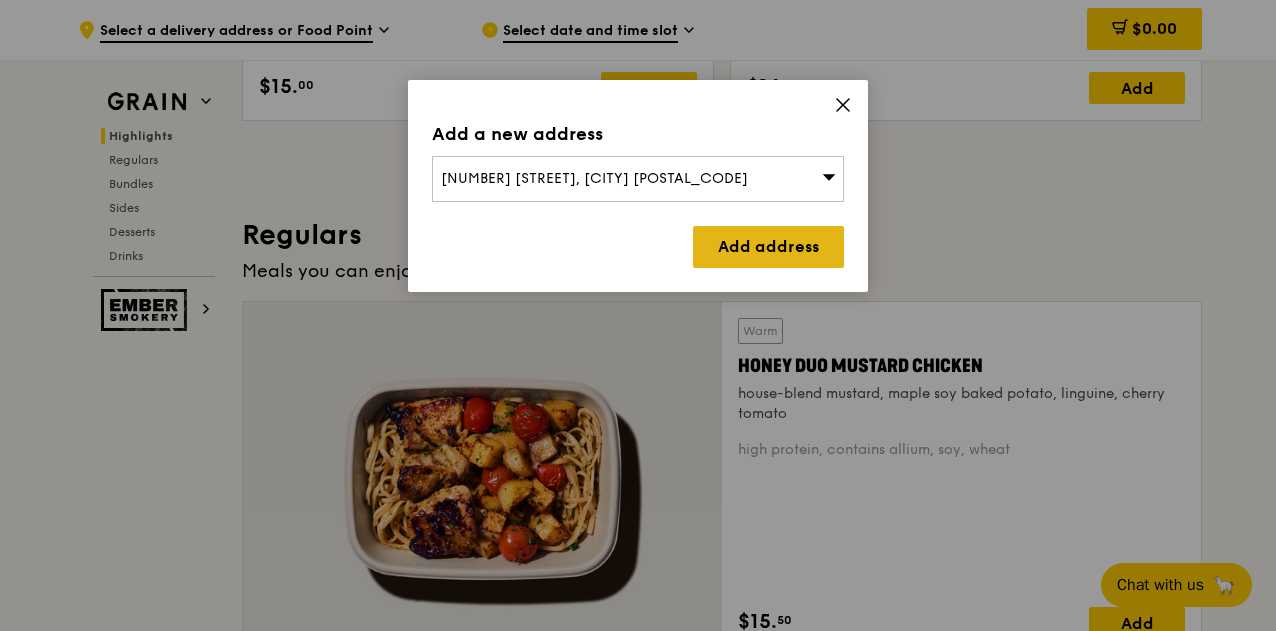 click on "Add address" at bounding box center (768, 247) 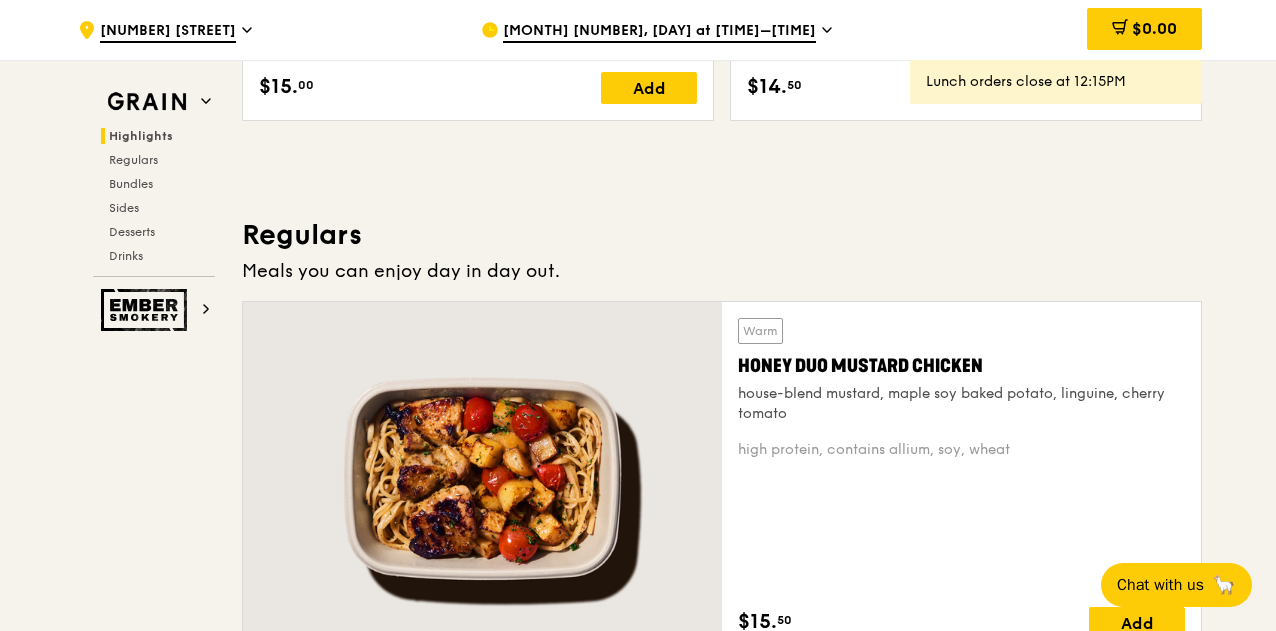 click on "Aug 7, Today at 10:30AM–11:30AM" at bounding box center (659, 32) 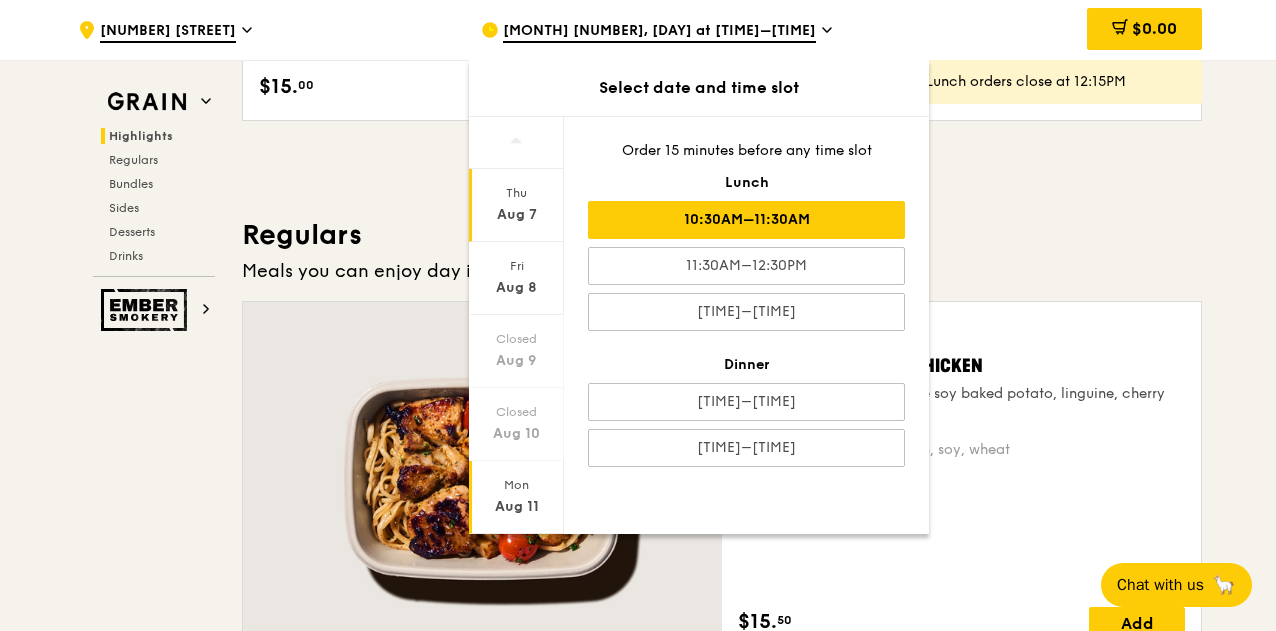 scroll, scrollTop: 197, scrollLeft: 0, axis: vertical 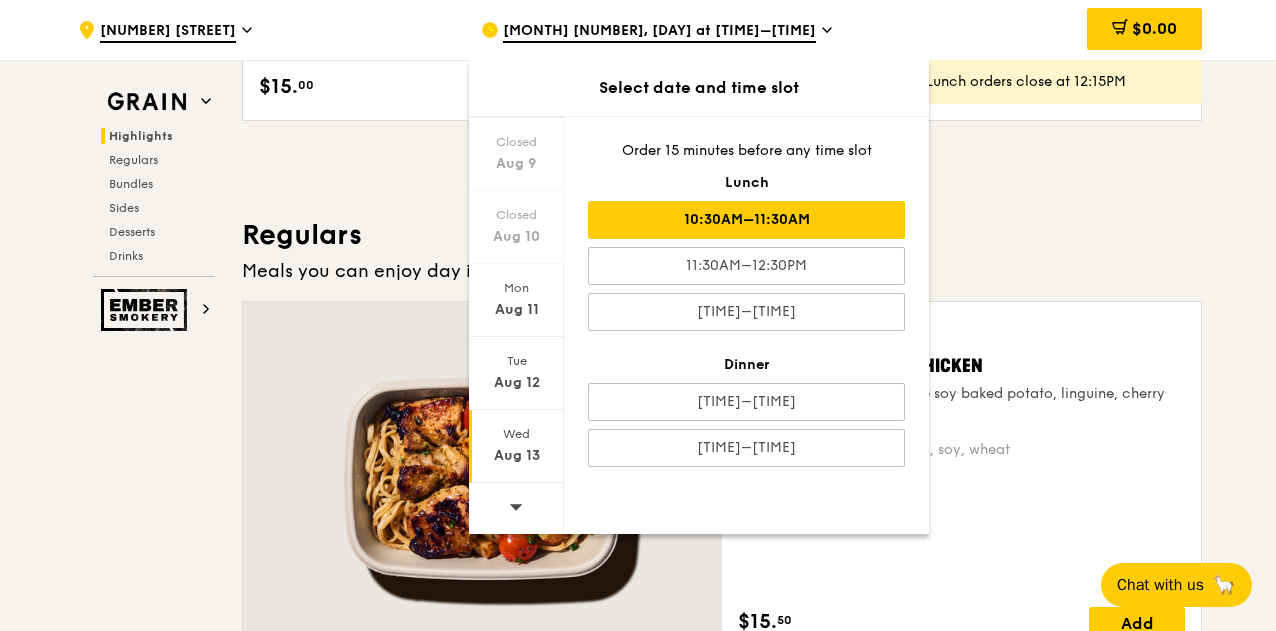 click on "Wed
Aug 13" at bounding box center [516, 446] 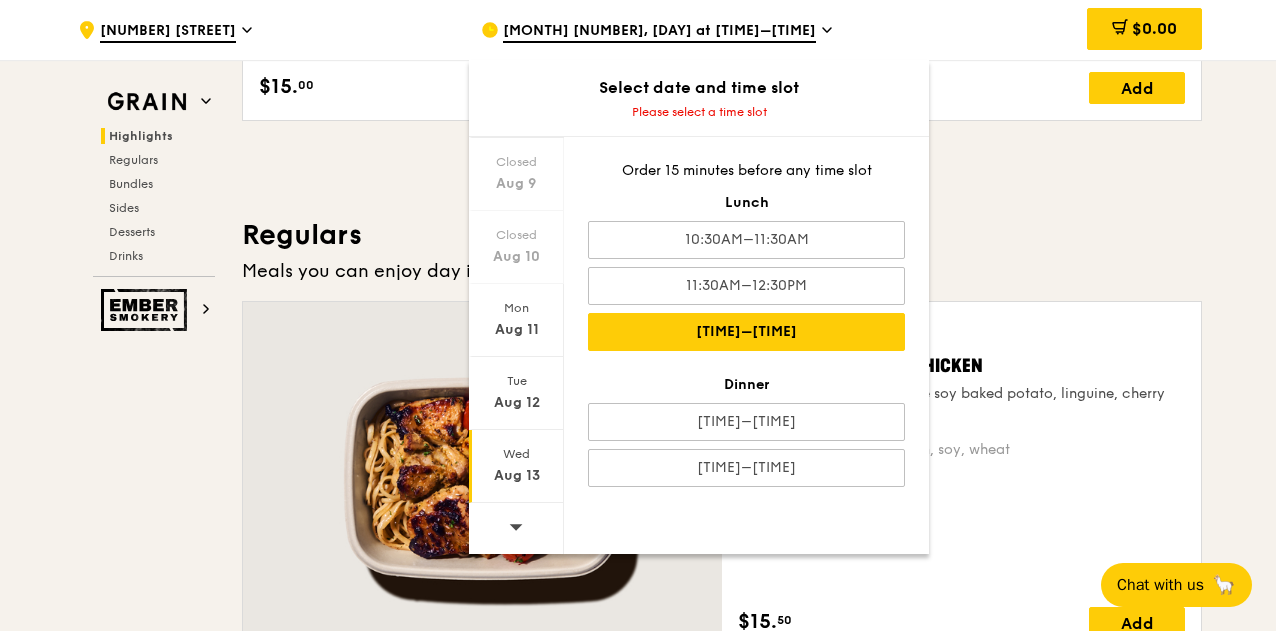 click on "12:30PM–1:30PM" at bounding box center [746, 332] 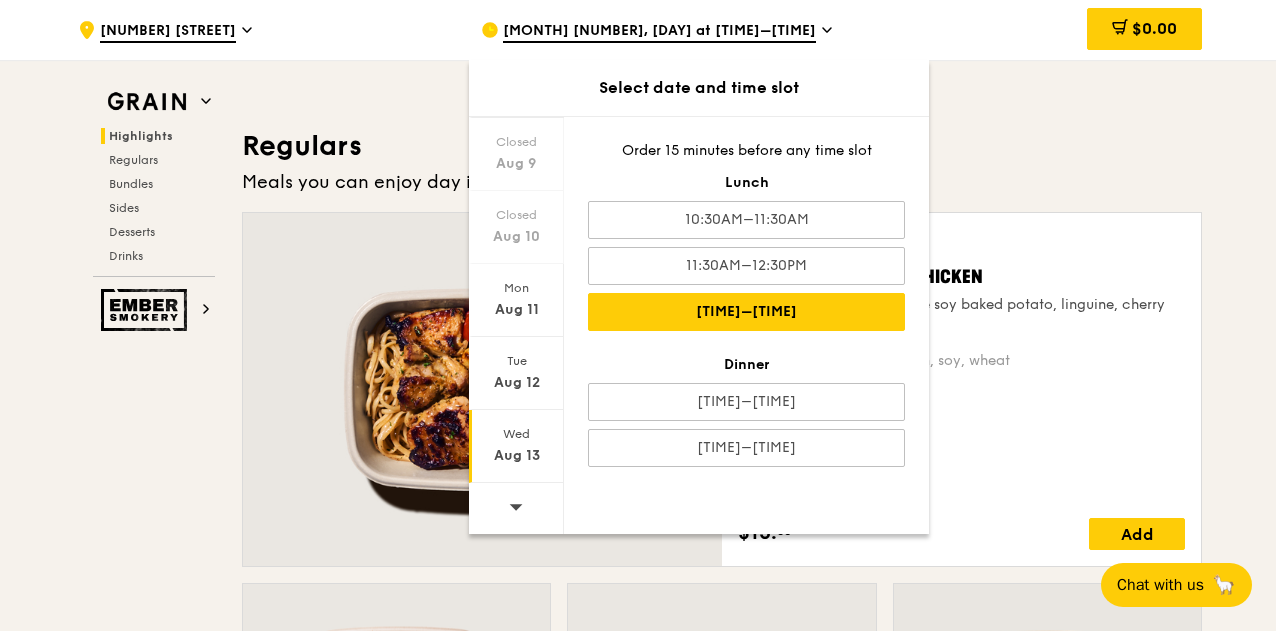 scroll, scrollTop: 1278, scrollLeft: 0, axis: vertical 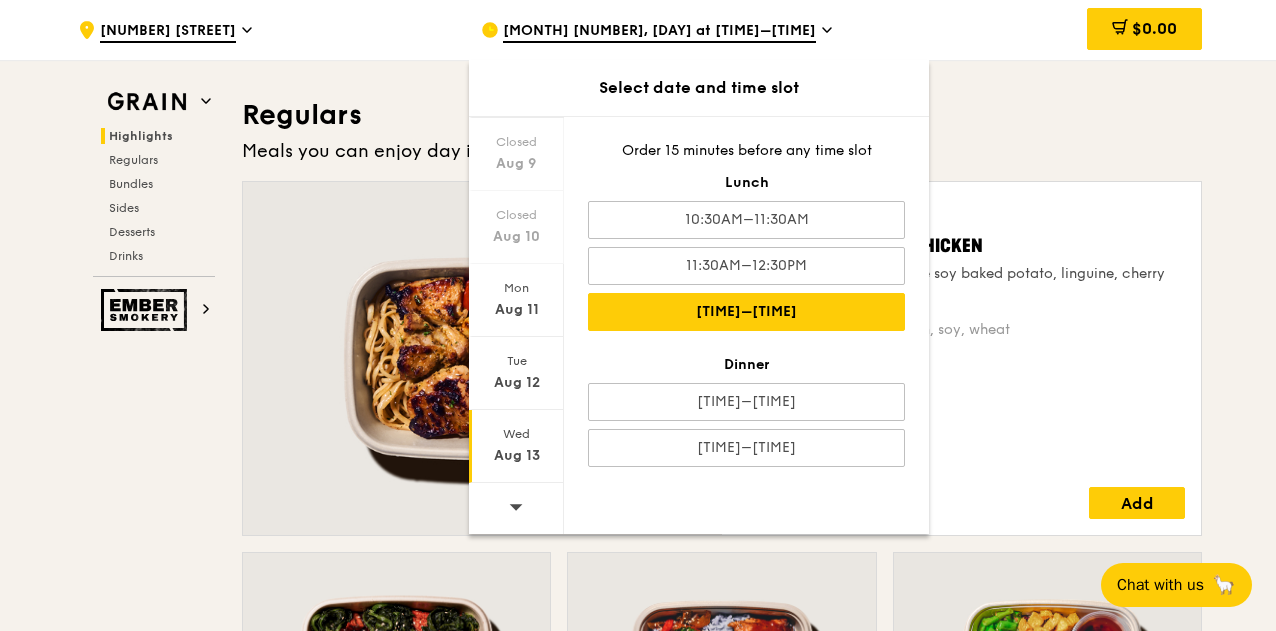 drag, startPoint x: 1032, startPoint y: 127, endPoint x: 1046, endPoint y: 118, distance: 16.643316 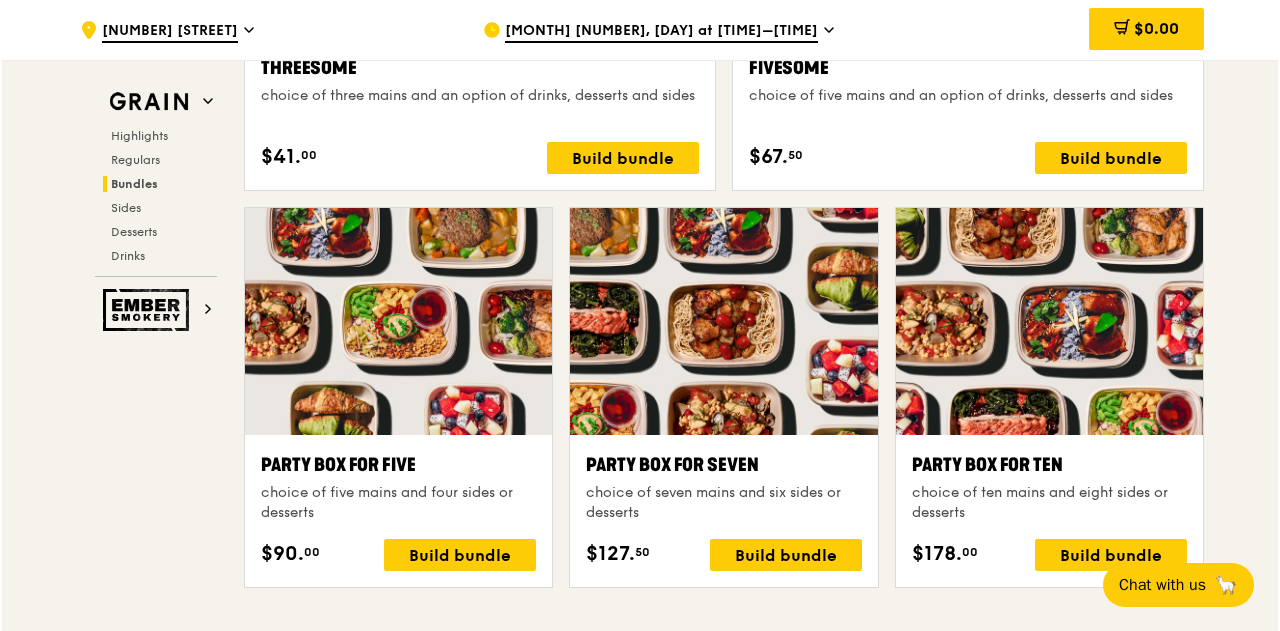 scroll, scrollTop: 3881, scrollLeft: 0, axis: vertical 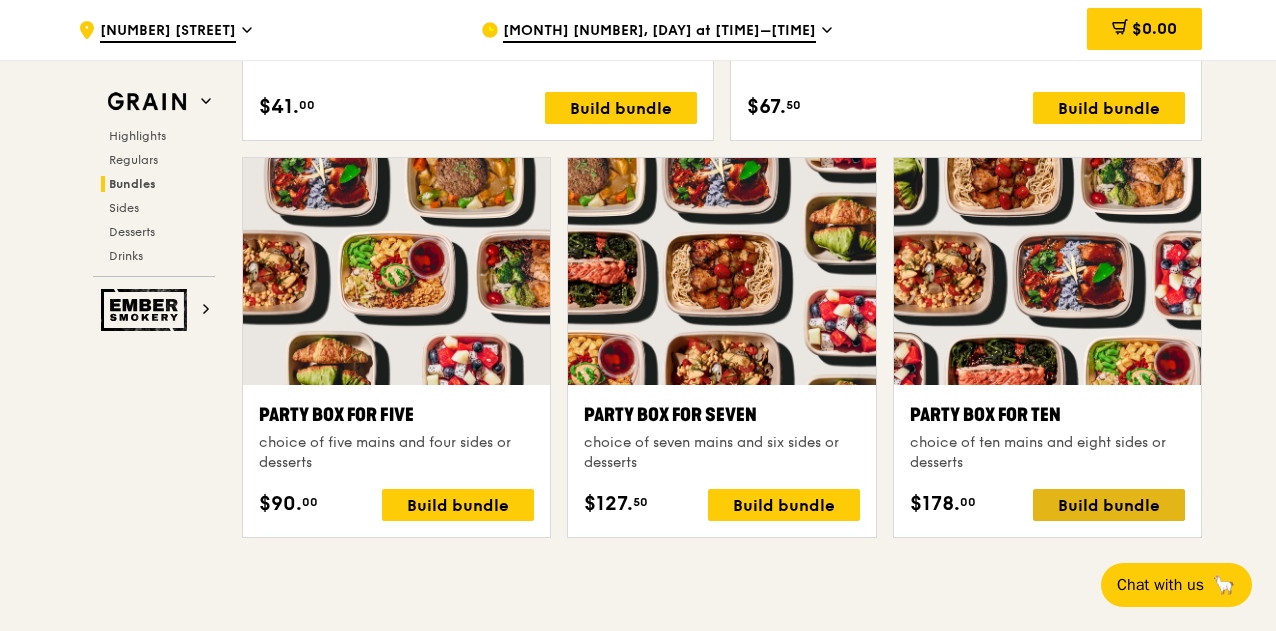 click on "Build bundle" at bounding box center [1109, 505] 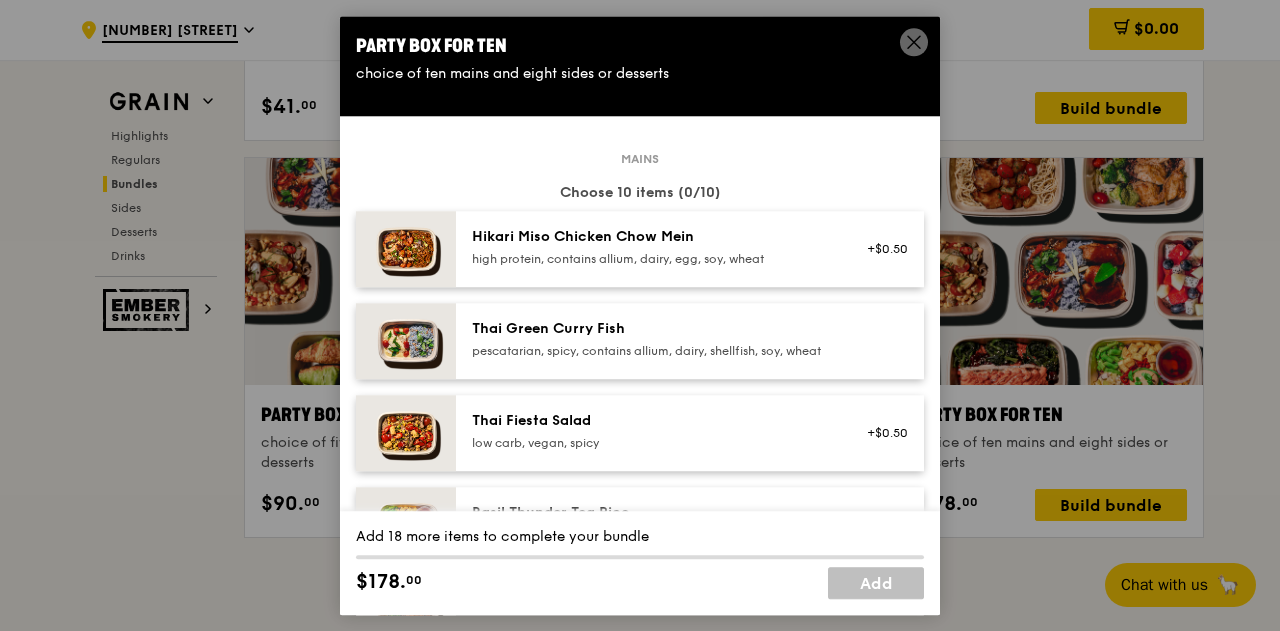 click on "Hikari Miso Chicken Chow Mein
high protein, contains allium, dairy, egg, soy, wheat
+$0.50" at bounding box center [690, 249] 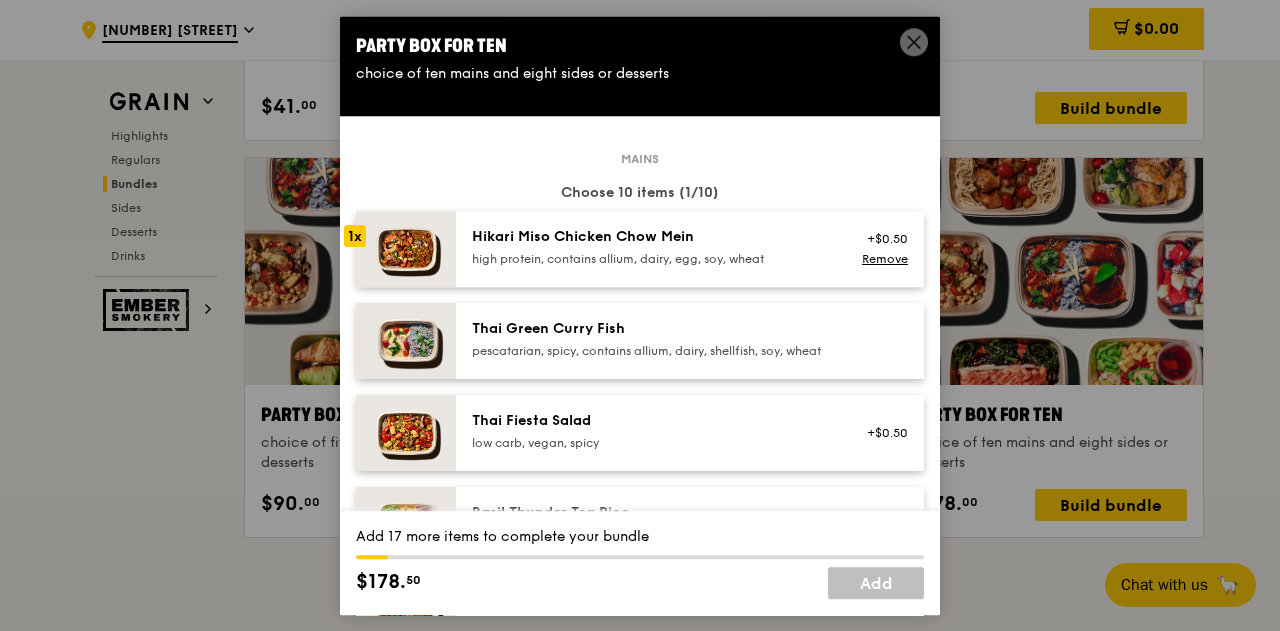 click on "Thai Green Curry Fish" at bounding box center [651, 329] 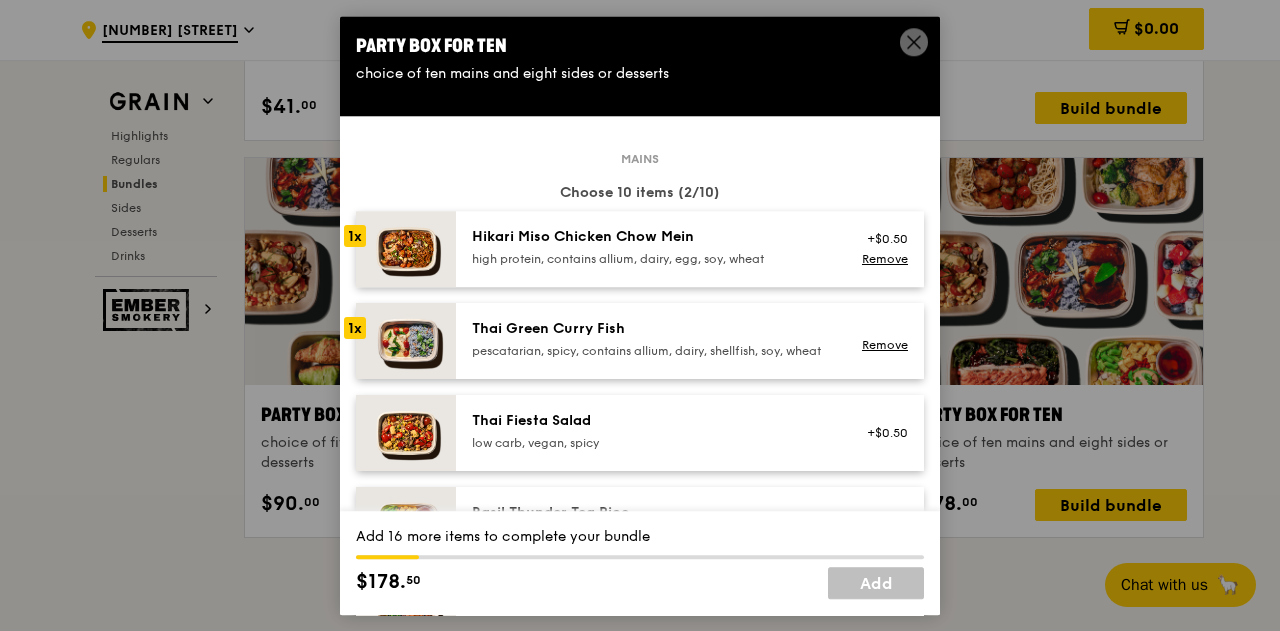 click on "Thai Fiesta Salad" at bounding box center [651, 421] 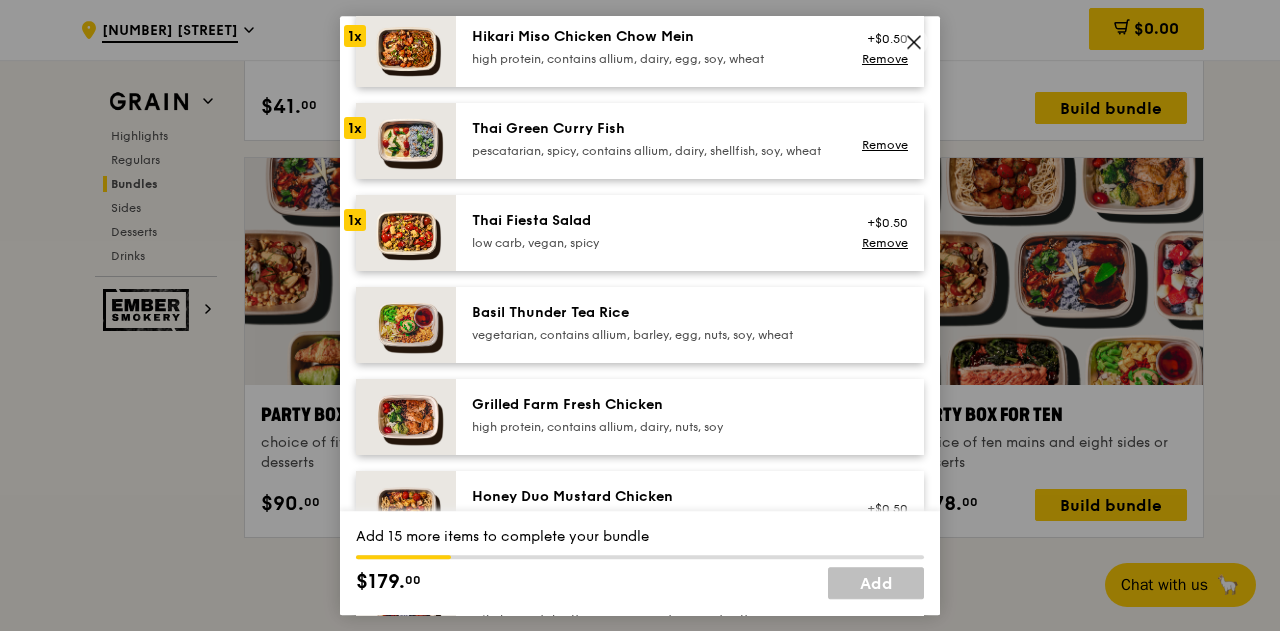 click on "Basil Thunder Tea Rice
vegetarian, contains allium, barley, egg, nuts, soy, wheat" at bounding box center [651, 325] 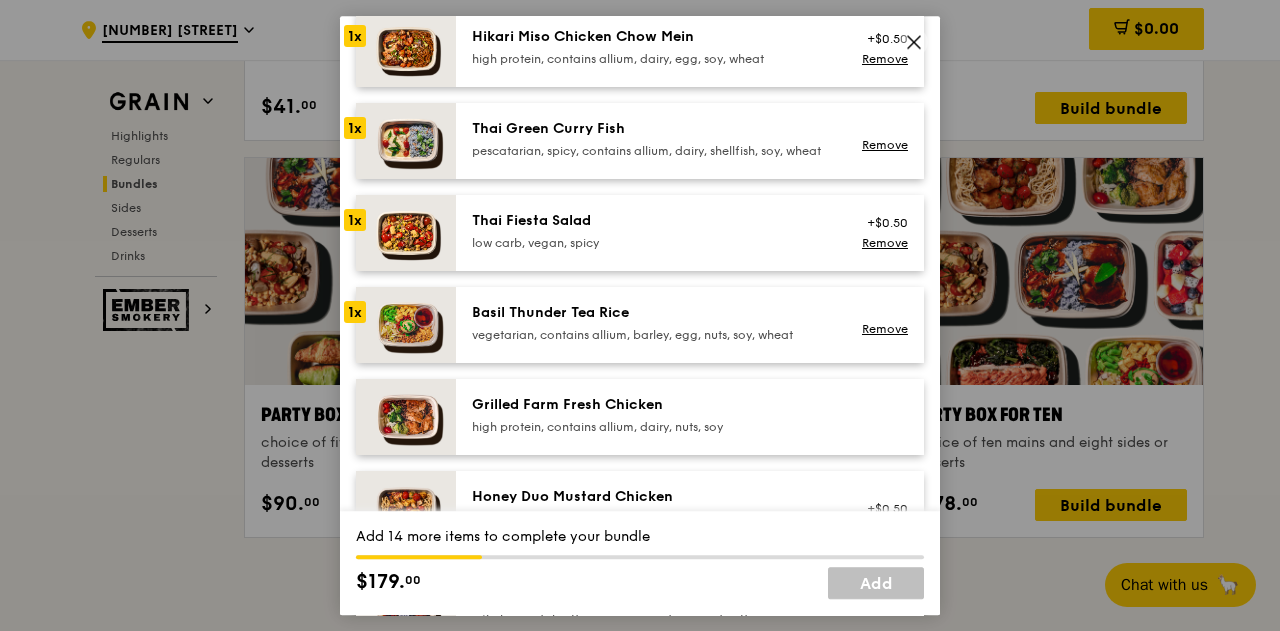 click on "Grilled Farm Fresh Chicken" at bounding box center [651, 405] 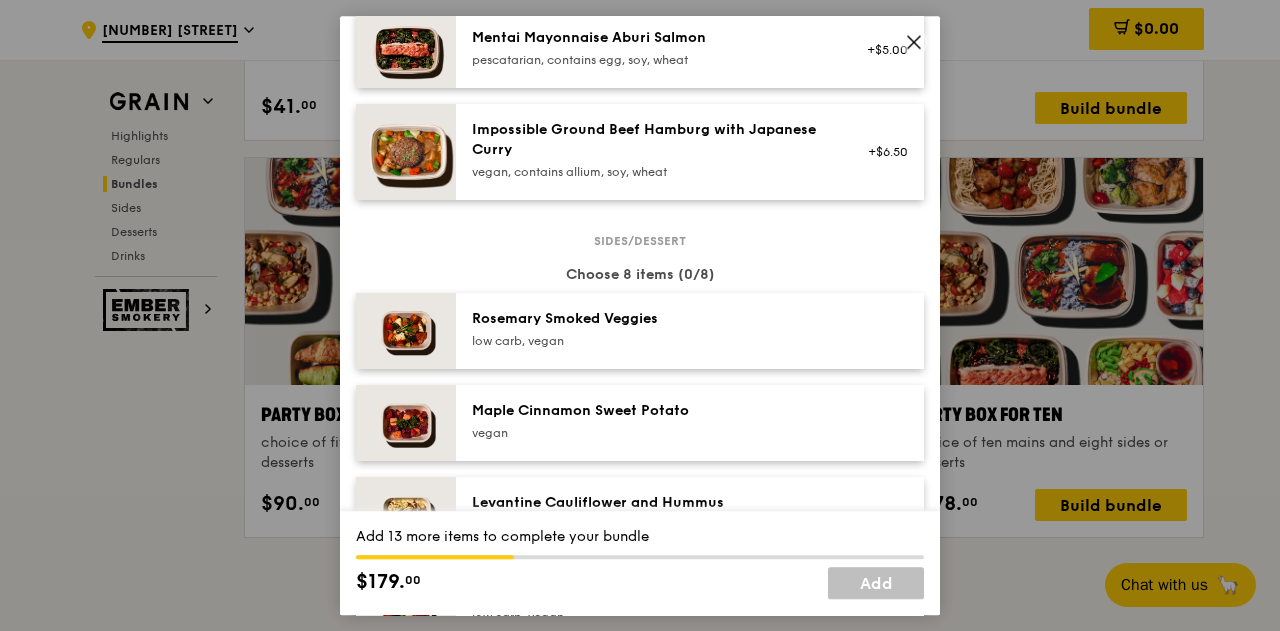 scroll, scrollTop: 1000, scrollLeft: 0, axis: vertical 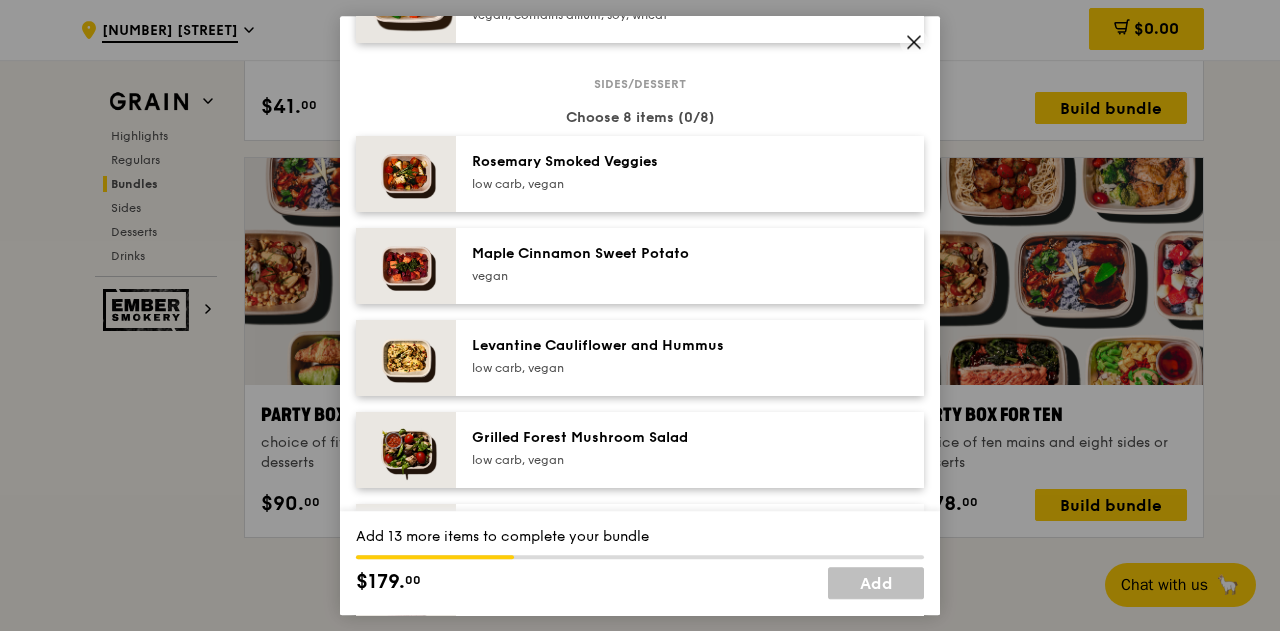 click on "Rosemary Smoked Veggies
low carb, vegan" at bounding box center (651, 174) 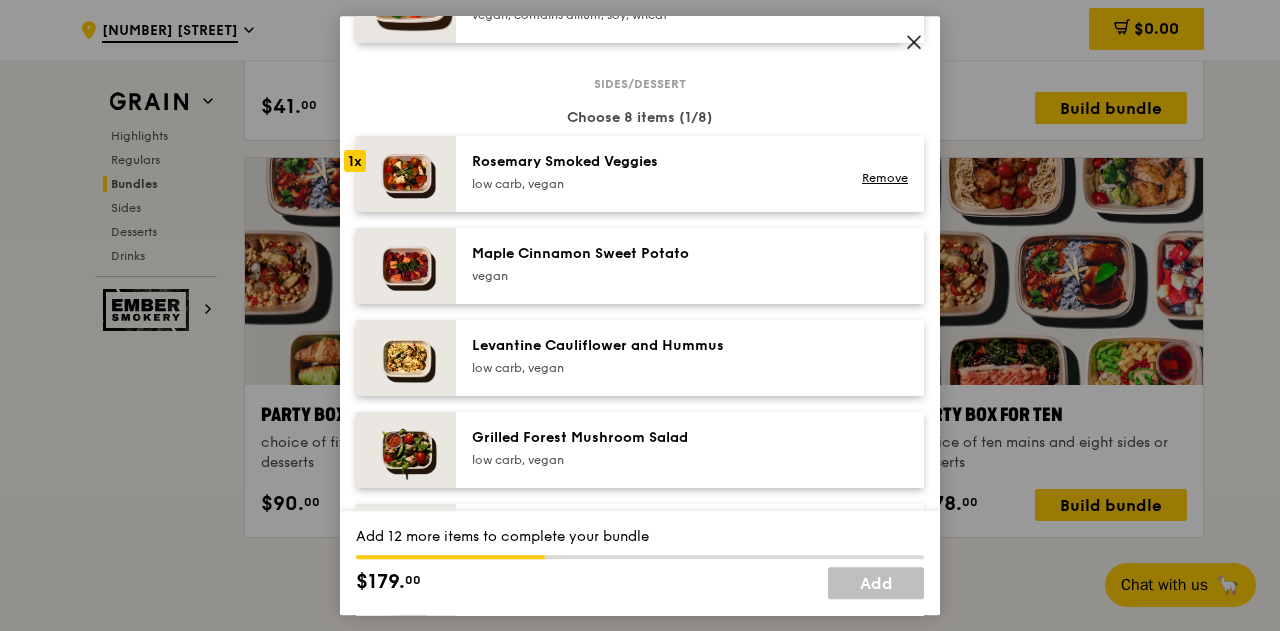 click on "Maple Cinnamon Sweet Potato" at bounding box center (651, 254) 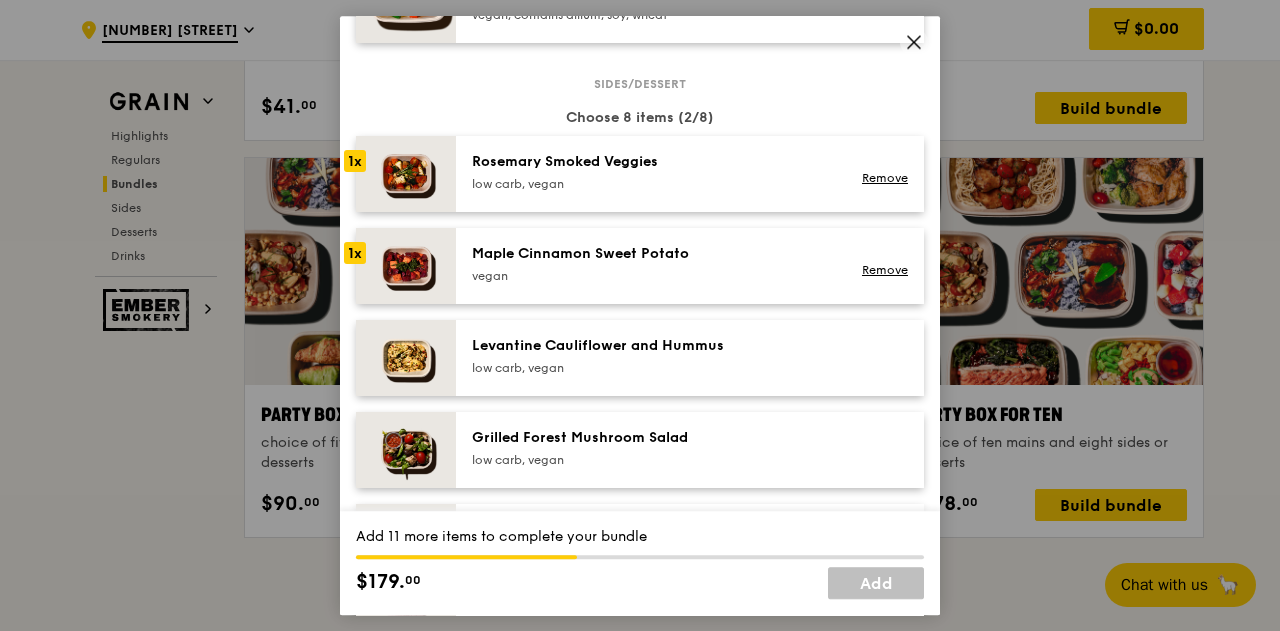 click on "Levantine Cauliflower and Hummus" at bounding box center [651, 346] 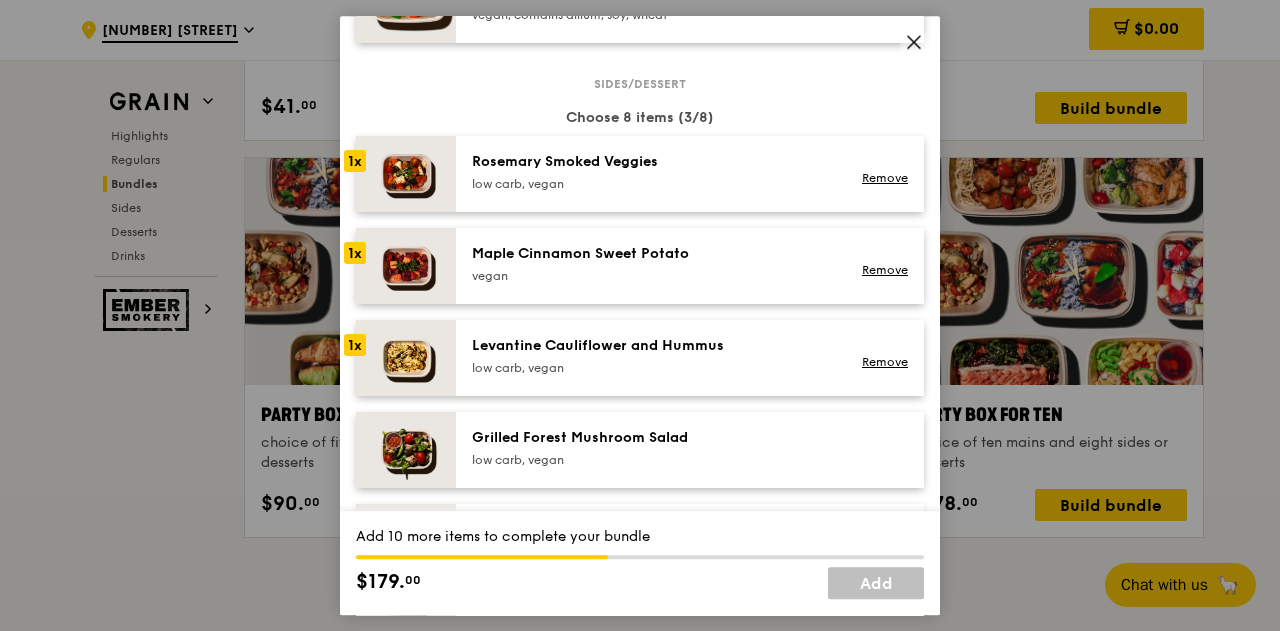 click on "Grilled Forest Mushroom Salad" at bounding box center (651, 438) 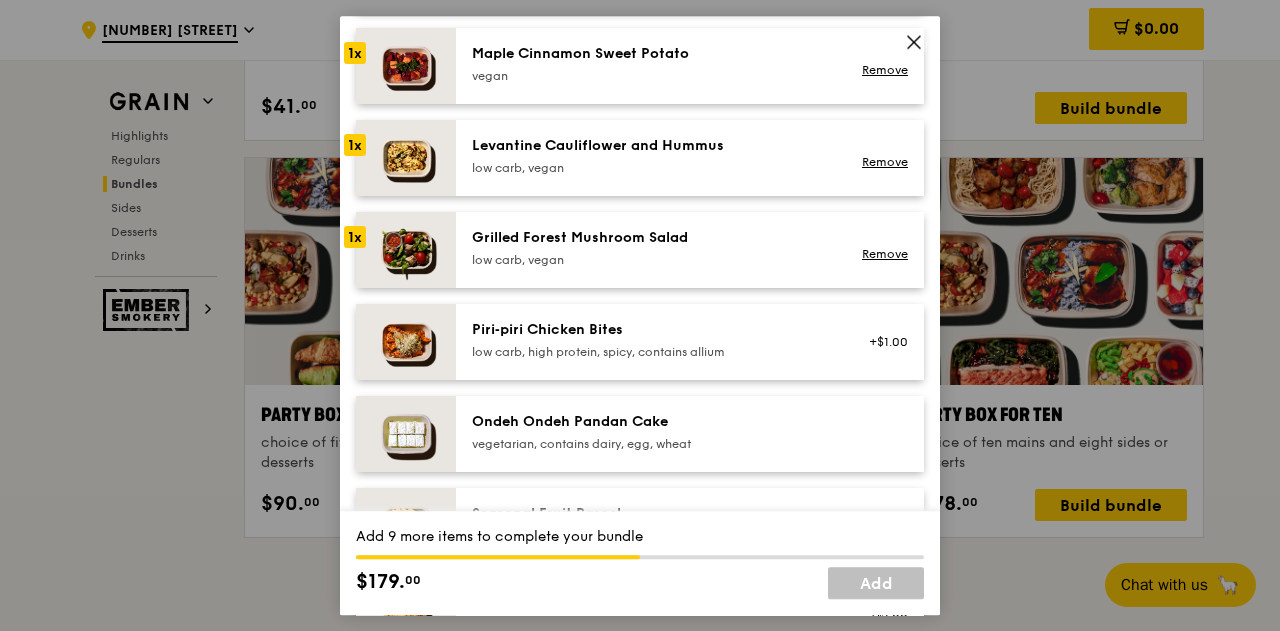 scroll, scrollTop: 1301, scrollLeft: 0, axis: vertical 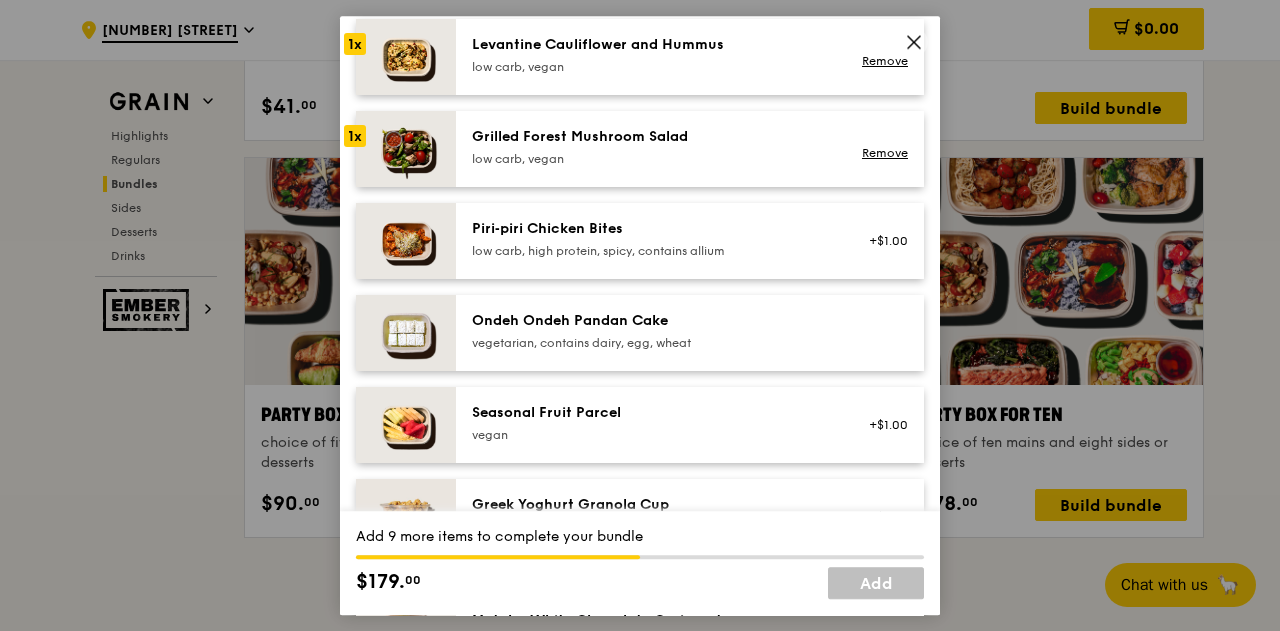 click on "vegetarian, contains dairy, egg, wheat" at bounding box center [651, 343] 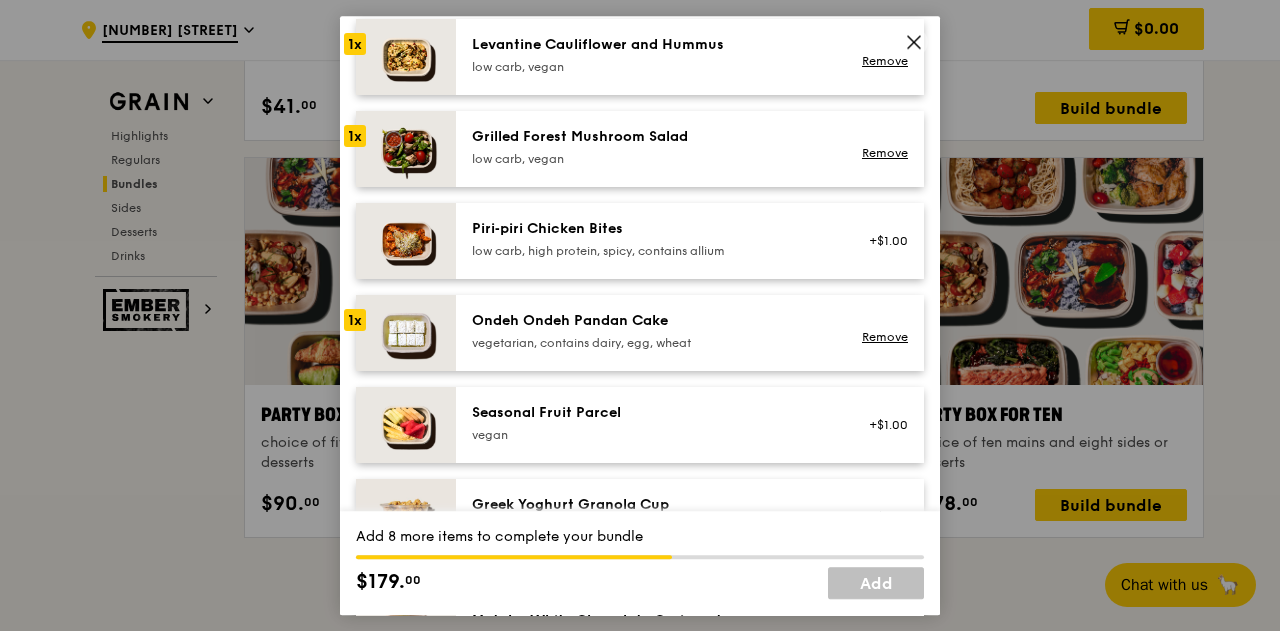 click on "Seasonal Fruit Parcel
vegan
+$1.00" at bounding box center [690, 425] 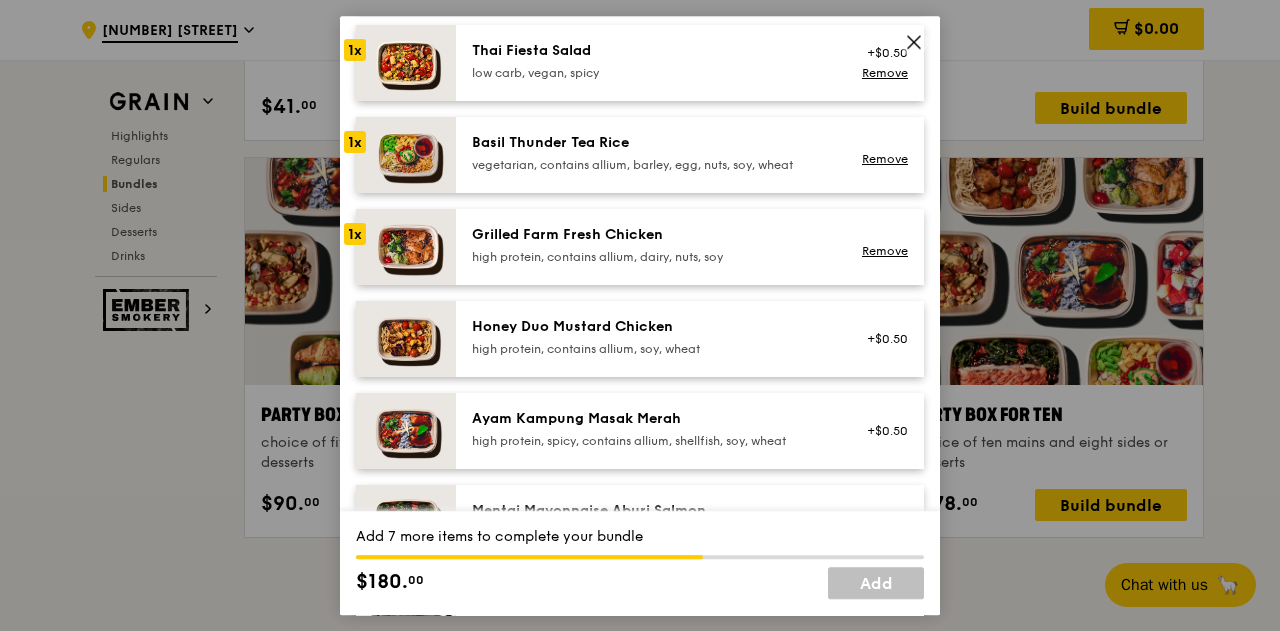 scroll, scrollTop: 400, scrollLeft: 0, axis: vertical 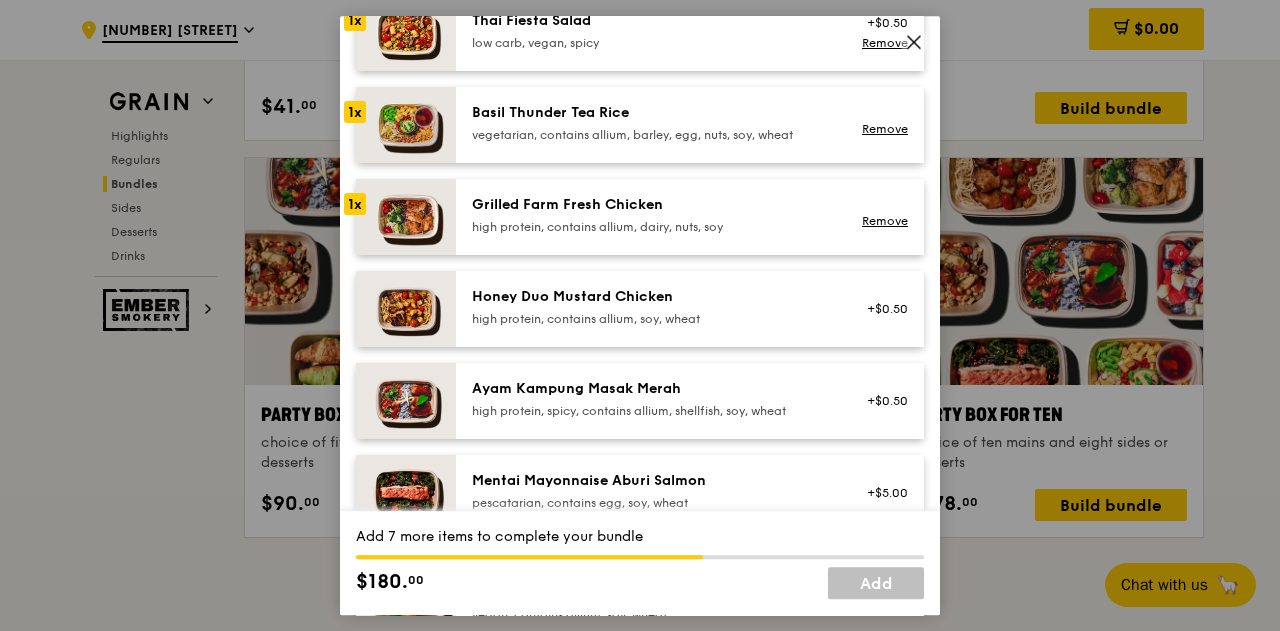 click on "high protein, contains allium, soy, wheat" at bounding box center [651, 319] 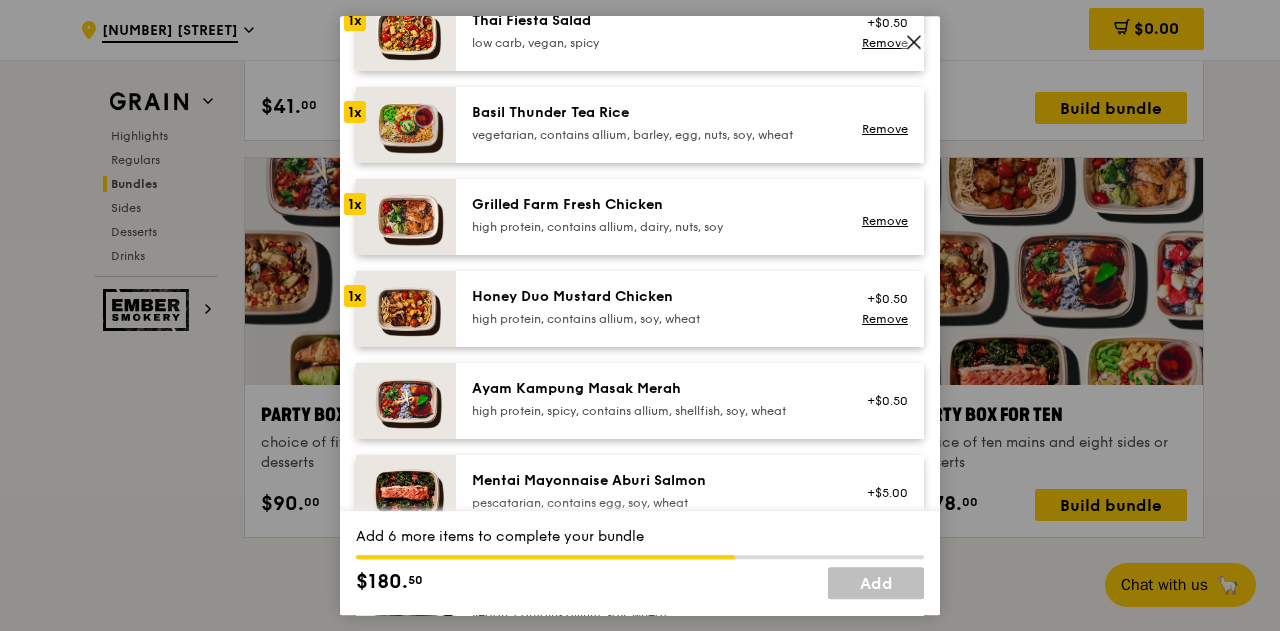 click on "high protein, contains allium, dairy, nuts, soy" at bounding box center (651, 227) 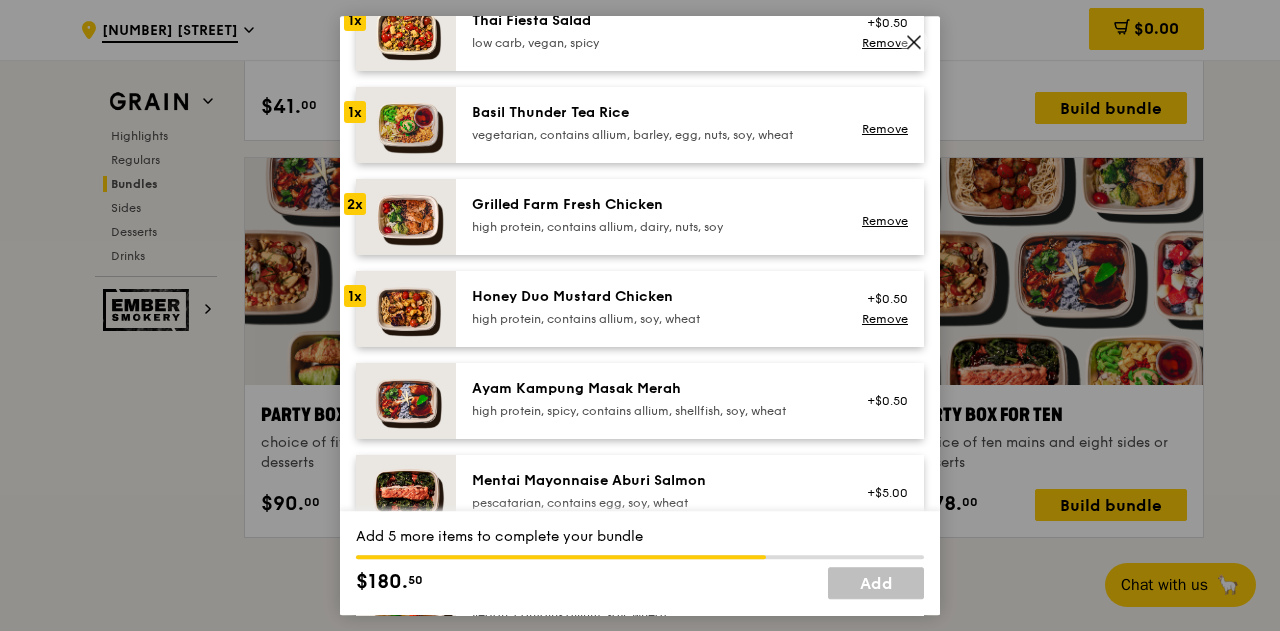 click on "Basil Thunder Tea Rice" at bounding box center [651, 113] 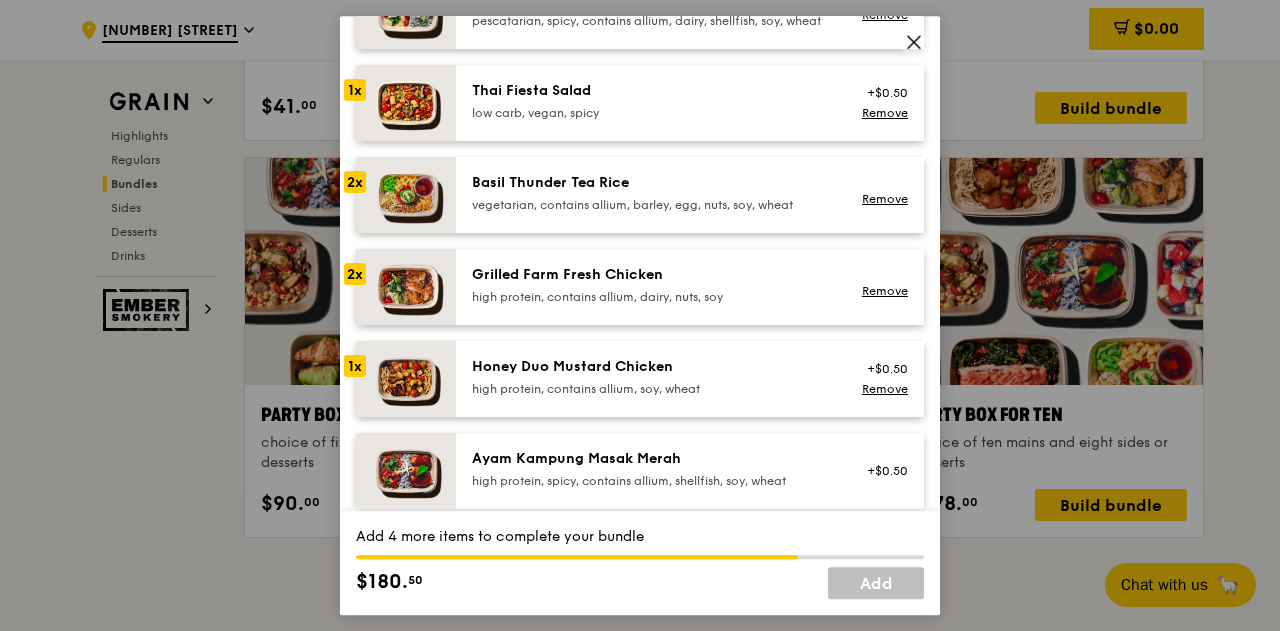 scroll, scrollTop: 300, scrollLeft: 0, axis: vertical 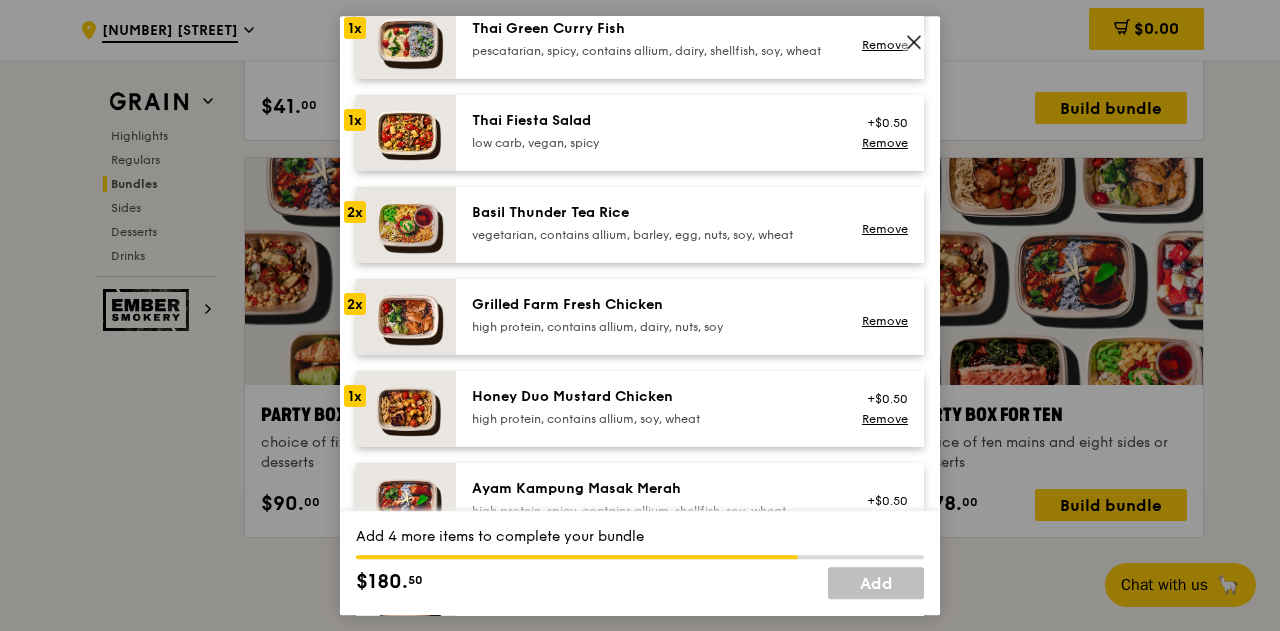click on "pescatarian, spicy, contains allium, dairy, shellfish, soy, wheat" at bounding box center (651, 51) 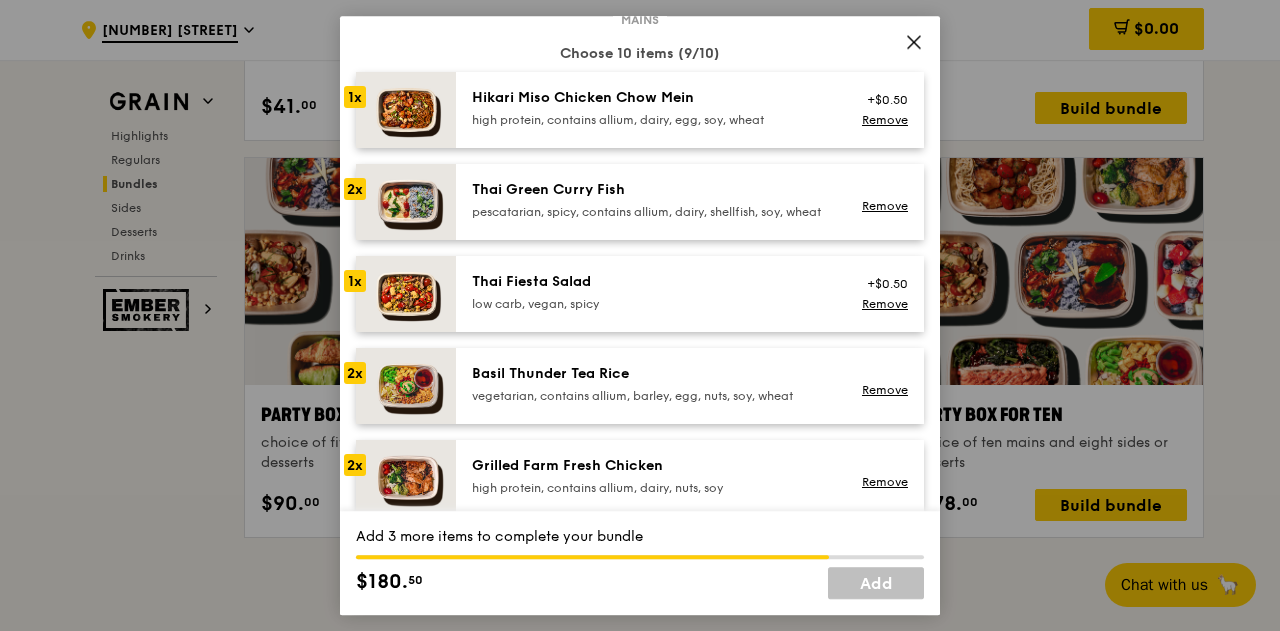 scroll, scrollTop: 100, scrollLeft: 0, axis: vertical 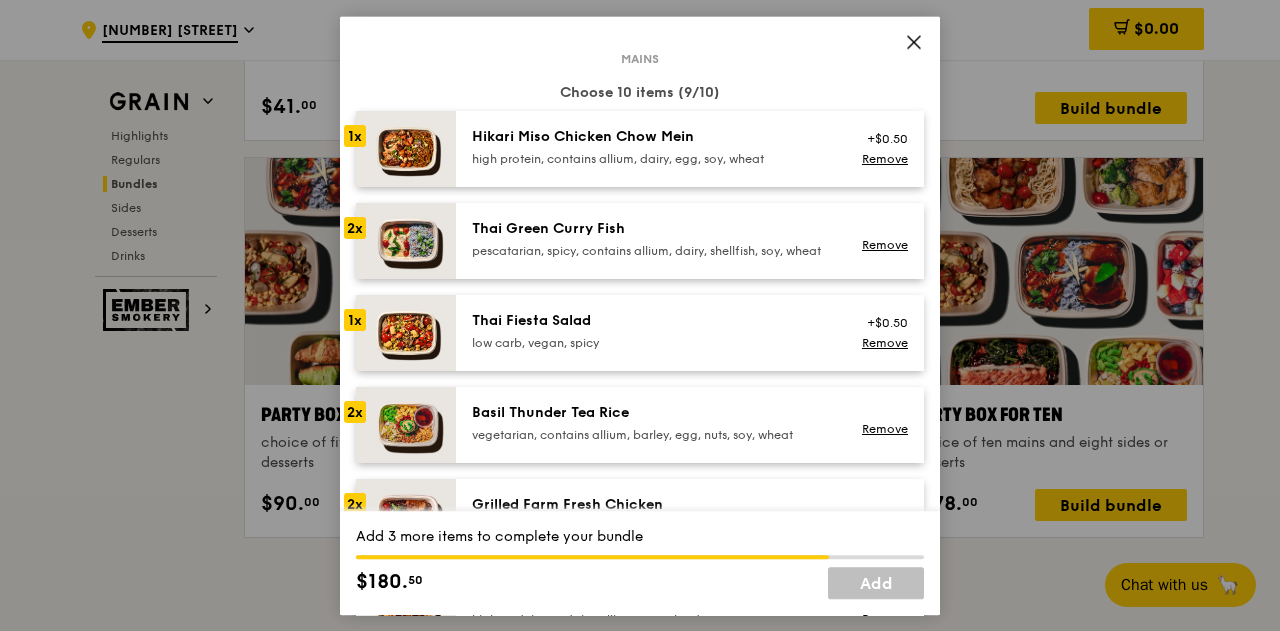 click on "Hikari Miso Chicken Chow Mein" at bounding box center [651, 137] 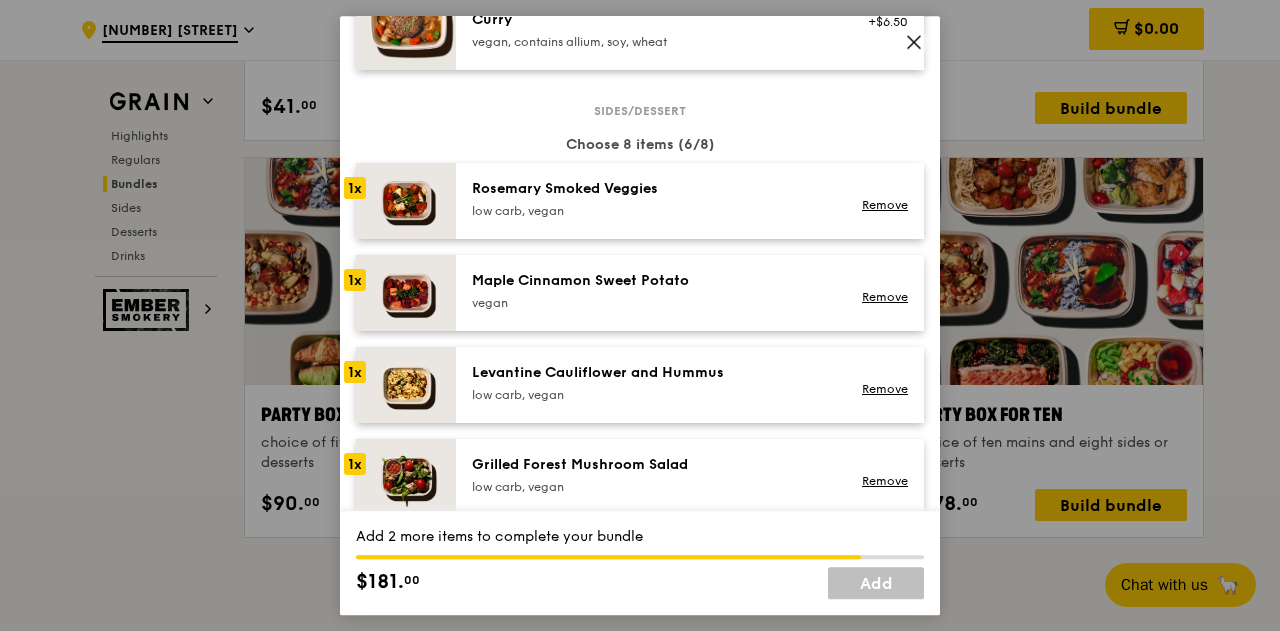 scroll, scrollTop: 1301, scrollLeft: 0, axis: vertical 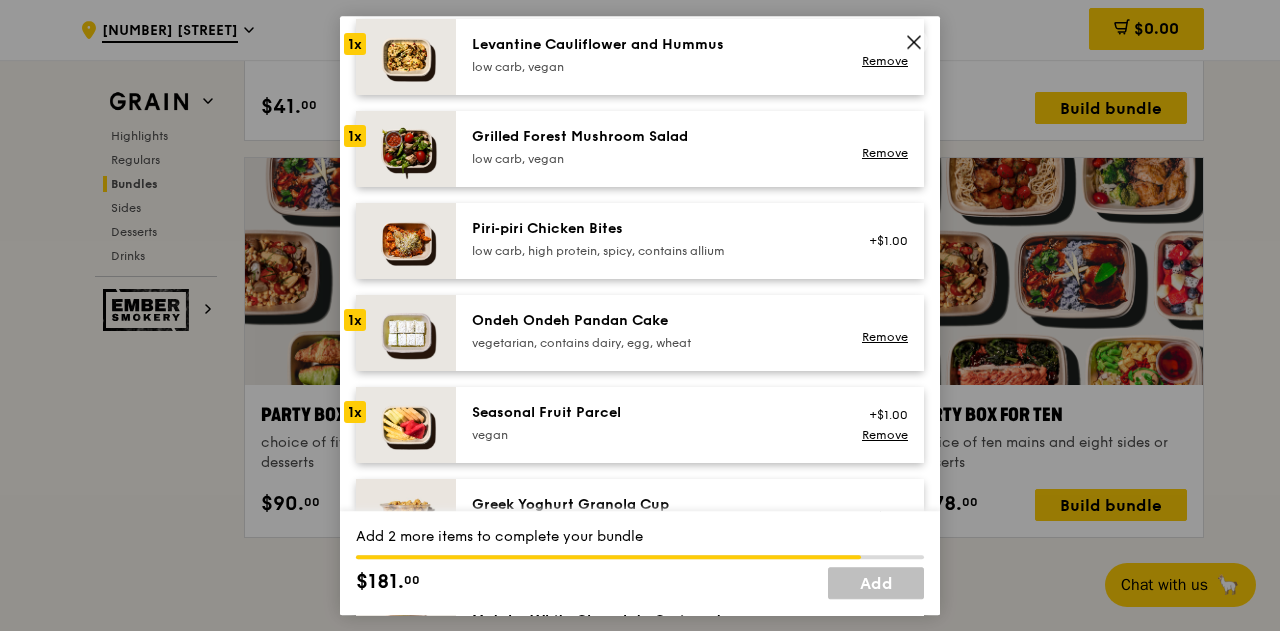 click on "Ondeh Ondeh Pandan Cake
vegetarian, contains dairy, egg, wheat" at bounding box center (651, 331) 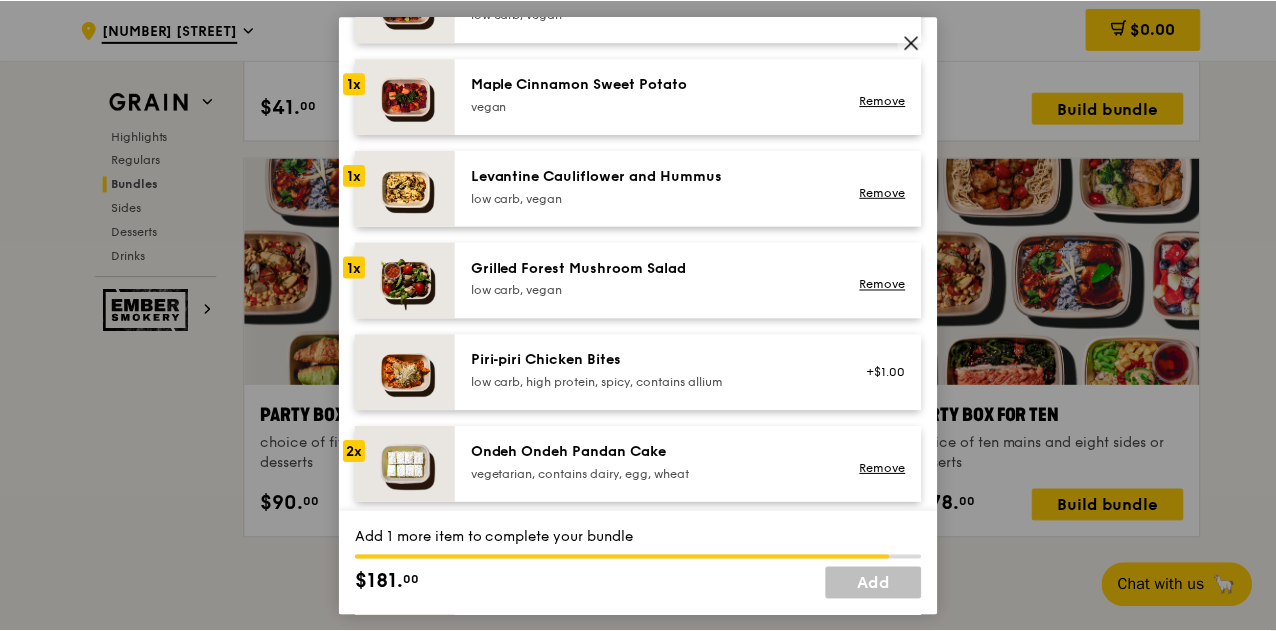 scroll, scrollTop: 1100, scrollLeft: 0, axis: vertical 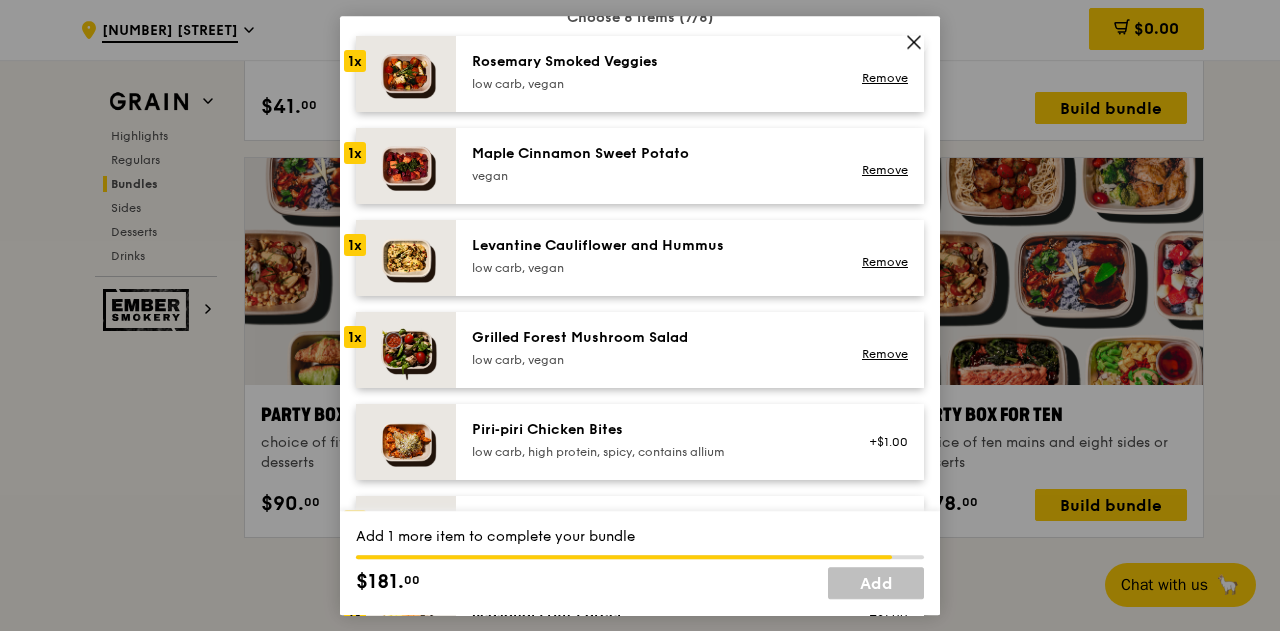 click on "Grilled Forest Mushroom Salad" at bounding box center [651, 338] 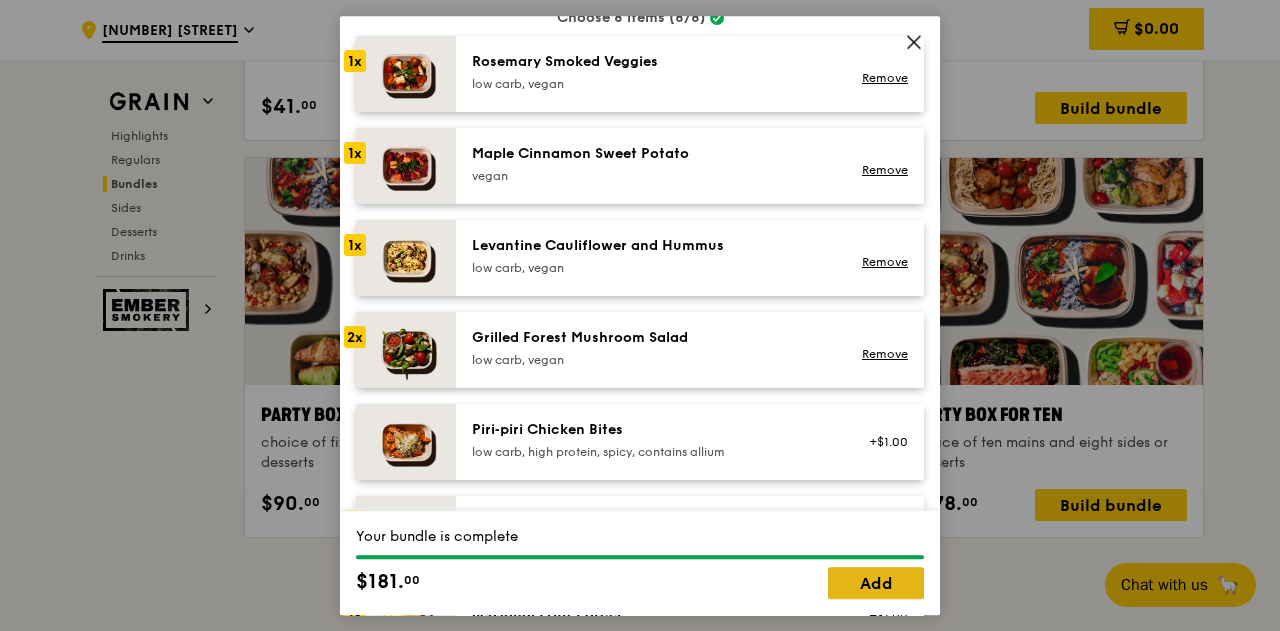click on "Add" at bounding box center [876, 583] 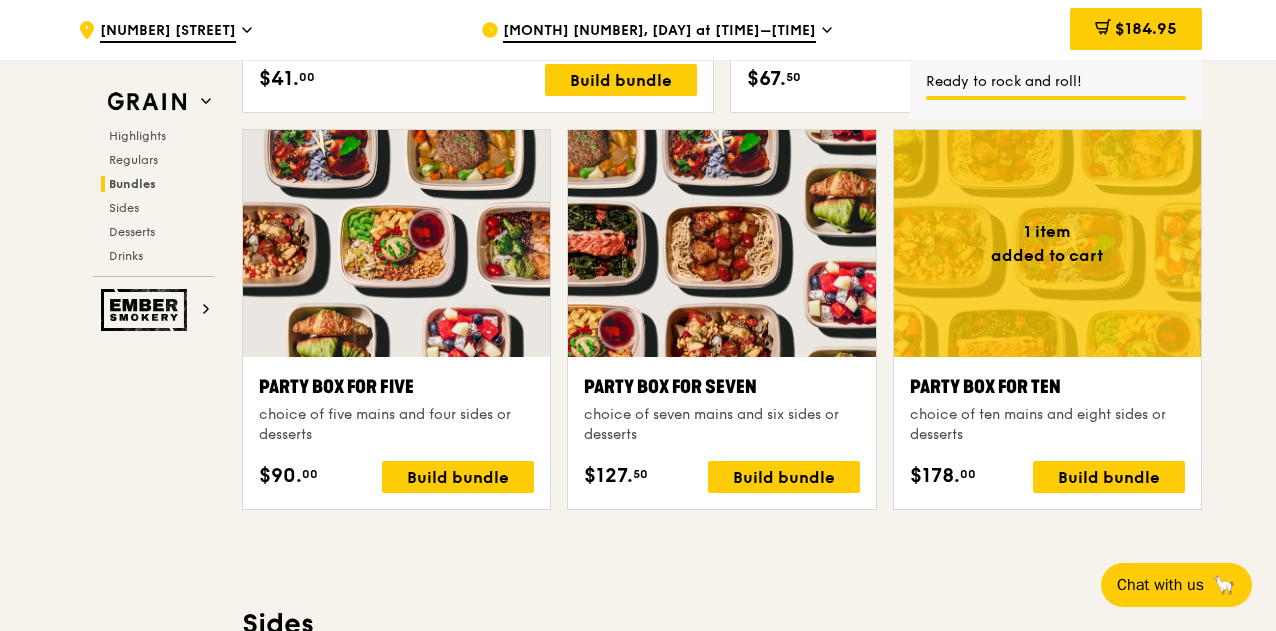 scroll, scrollTop: 3981, scrollLeft: 0, axis: vertical 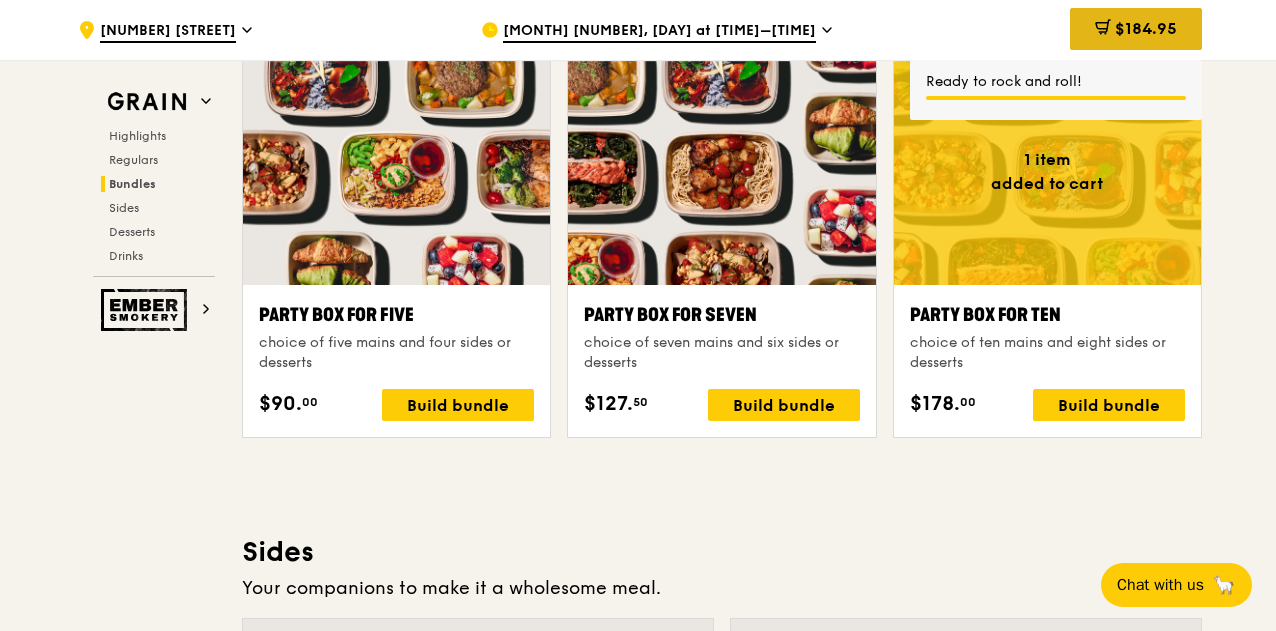 drag, startPoint x: 1140, startPoint y: 42, endPoint x: 1142, endPoint y: 27, distance: 15.132746 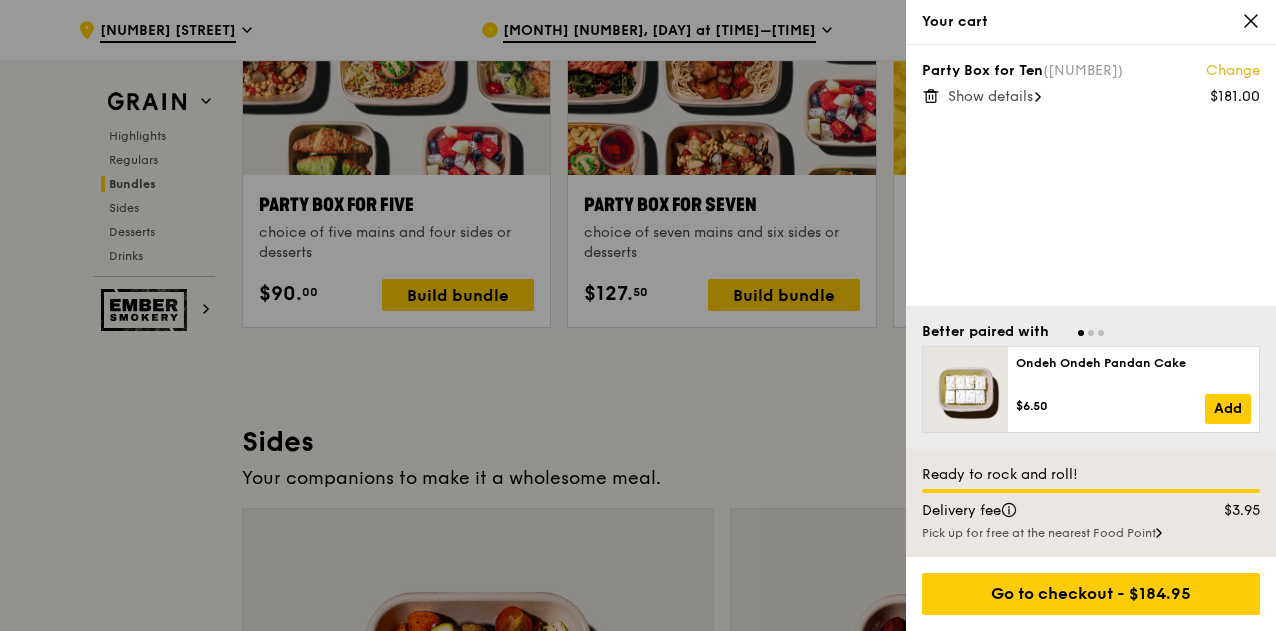 scroll, scrollTop: 4181, scrollLeft: 0, axis: vertical 